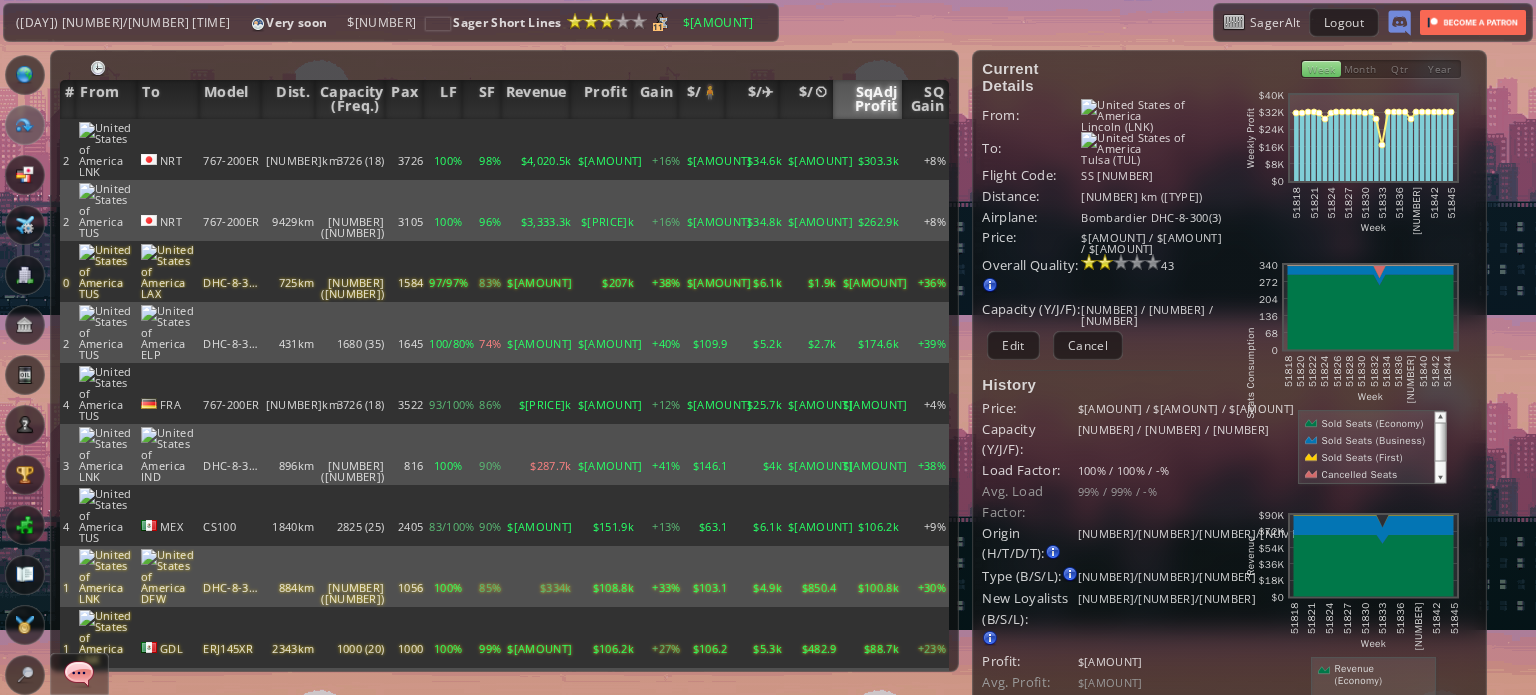scroll, scrollTop: 0, scrollLeft: 0, axis: both 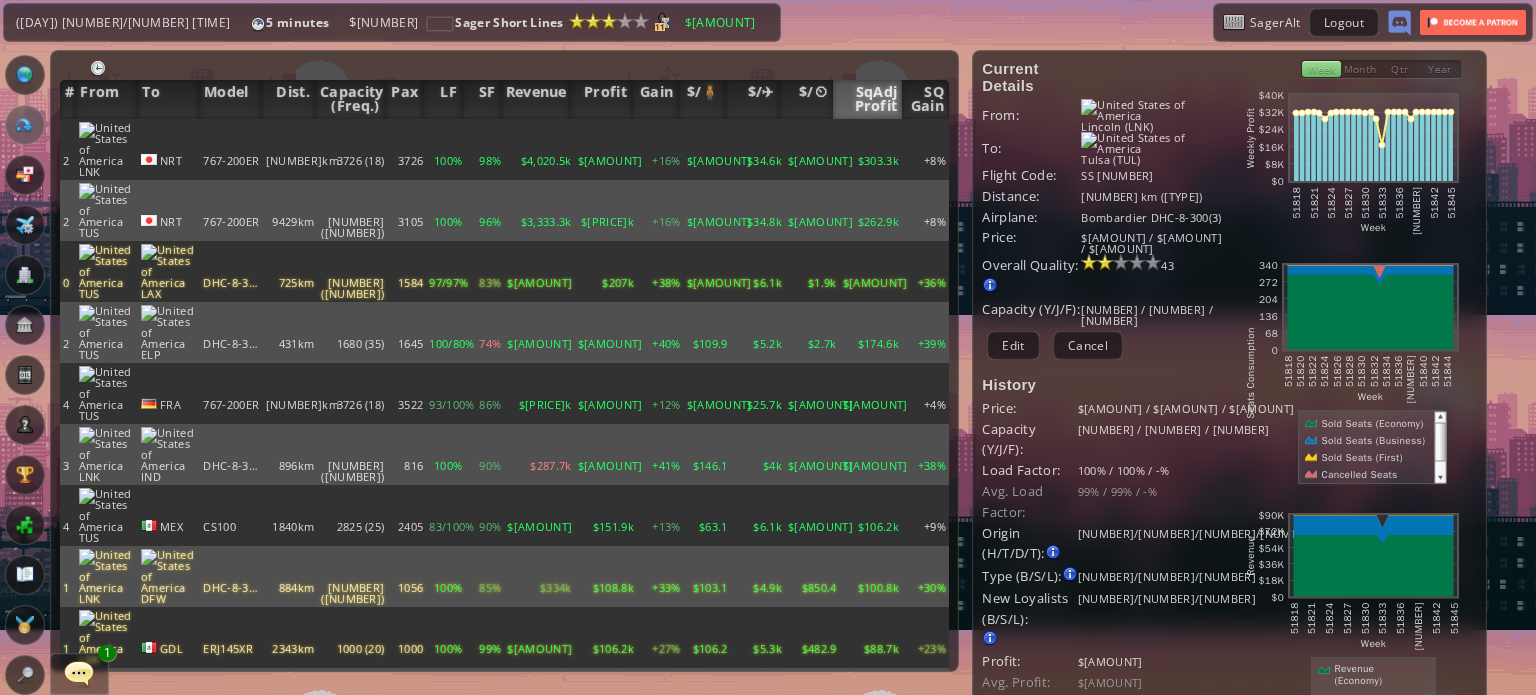 click on "SqAdj Profit" at bounding box center (868, 99) 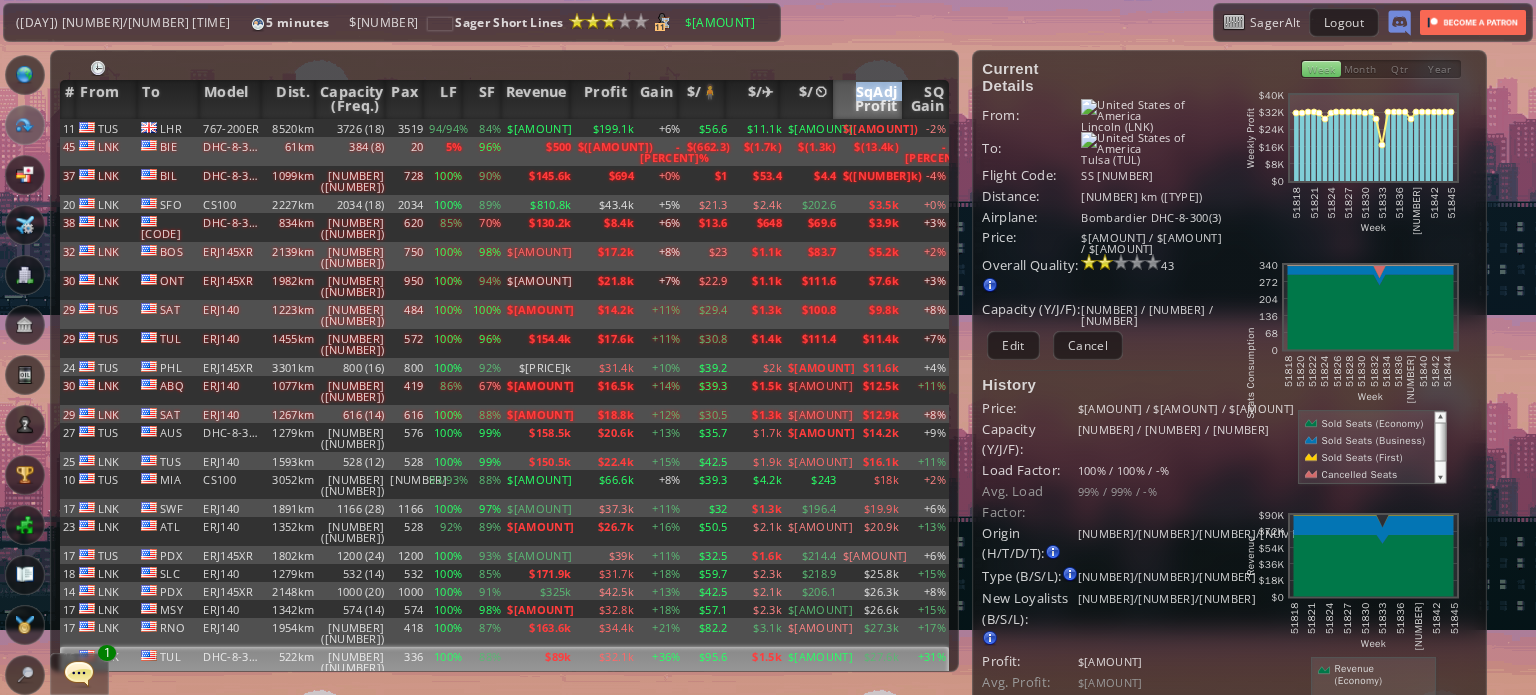 click on "SqAdj Profit" at bounding box center [868, 99] 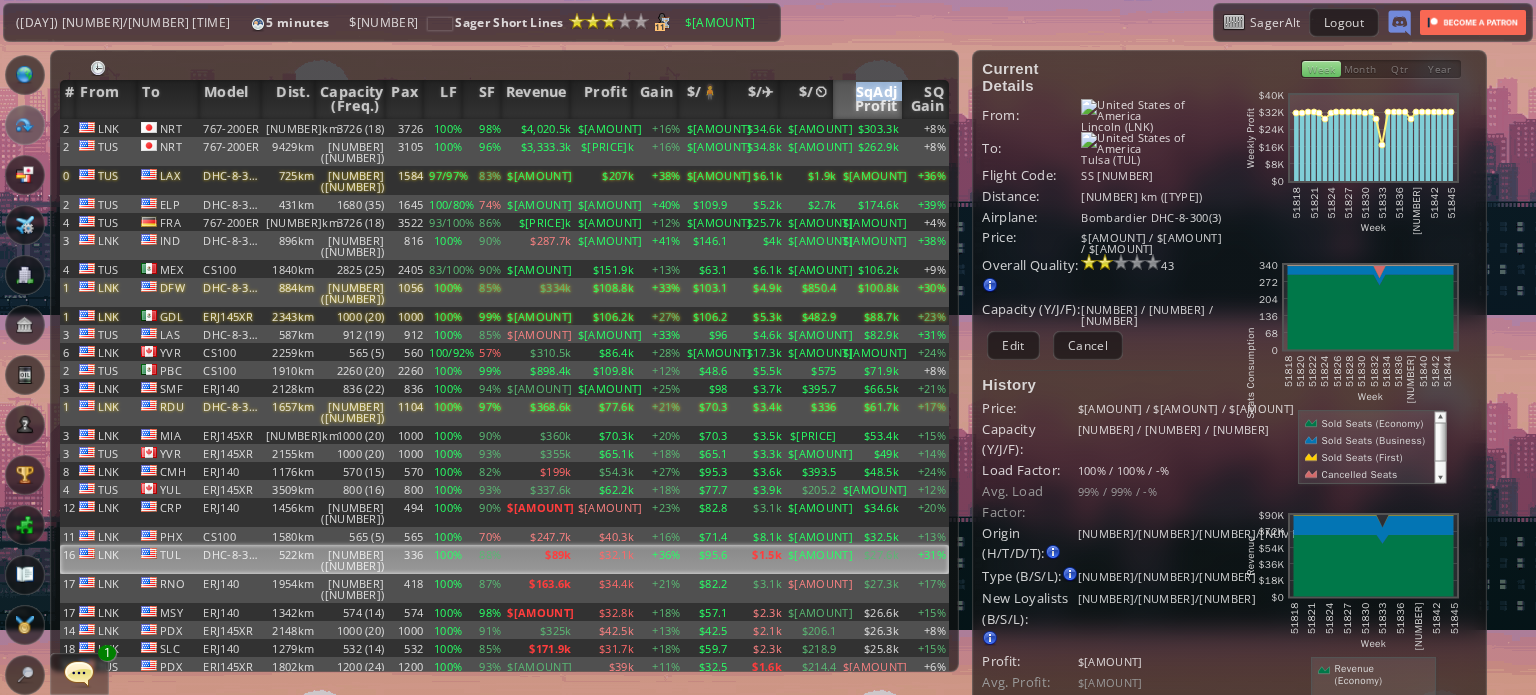 click on "SqAdj Profit" at bounding box center [868, 99] 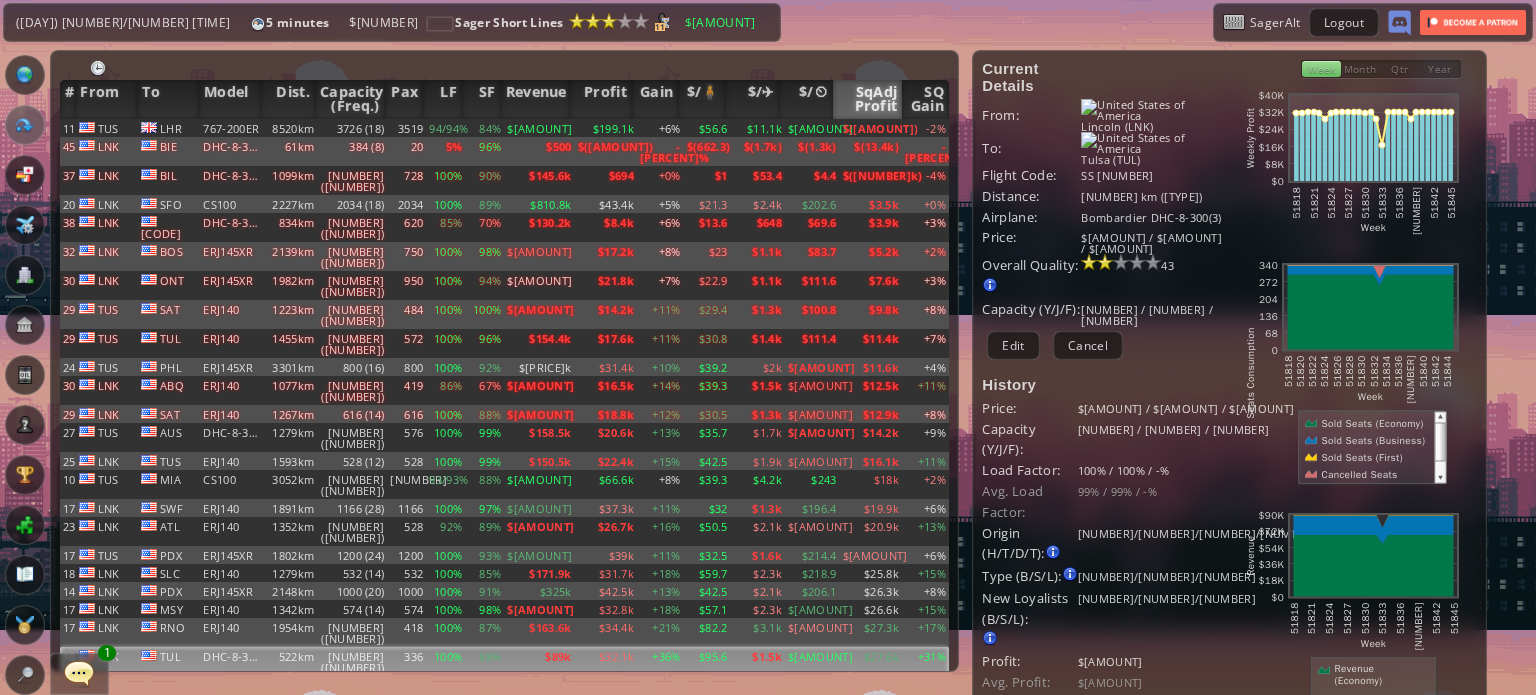 click on "SqAdj Profit" at bounding box center [868, 99] 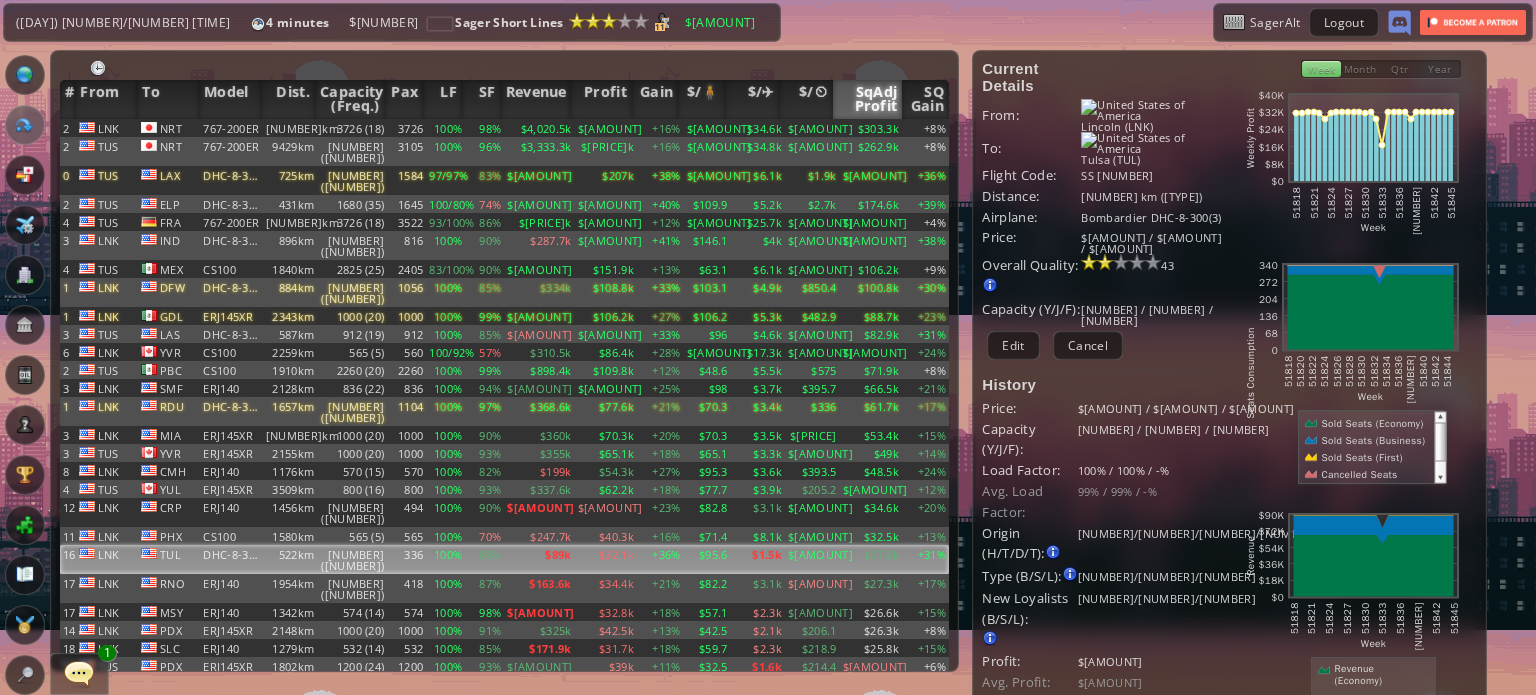 click on "Office" at bounding box center [25, 275] 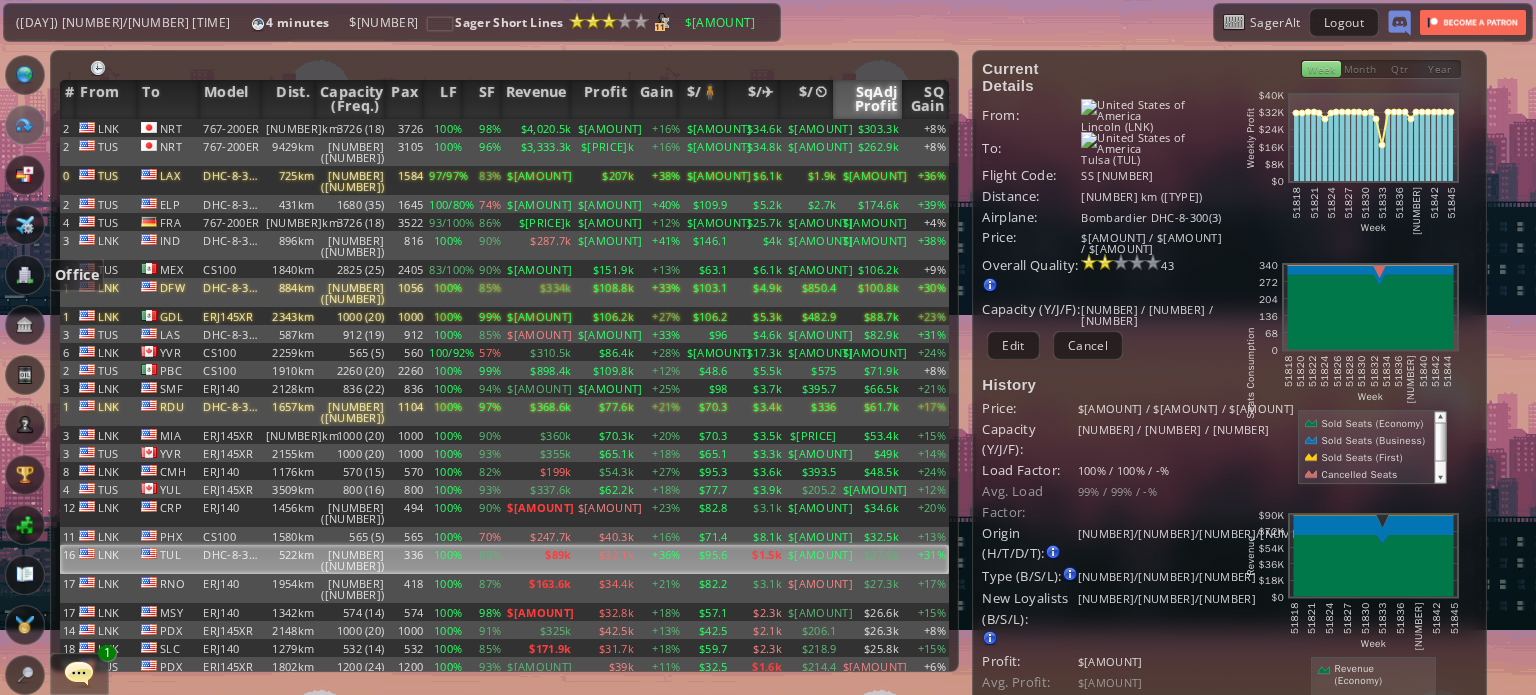 click at bounding box center [25, 275] 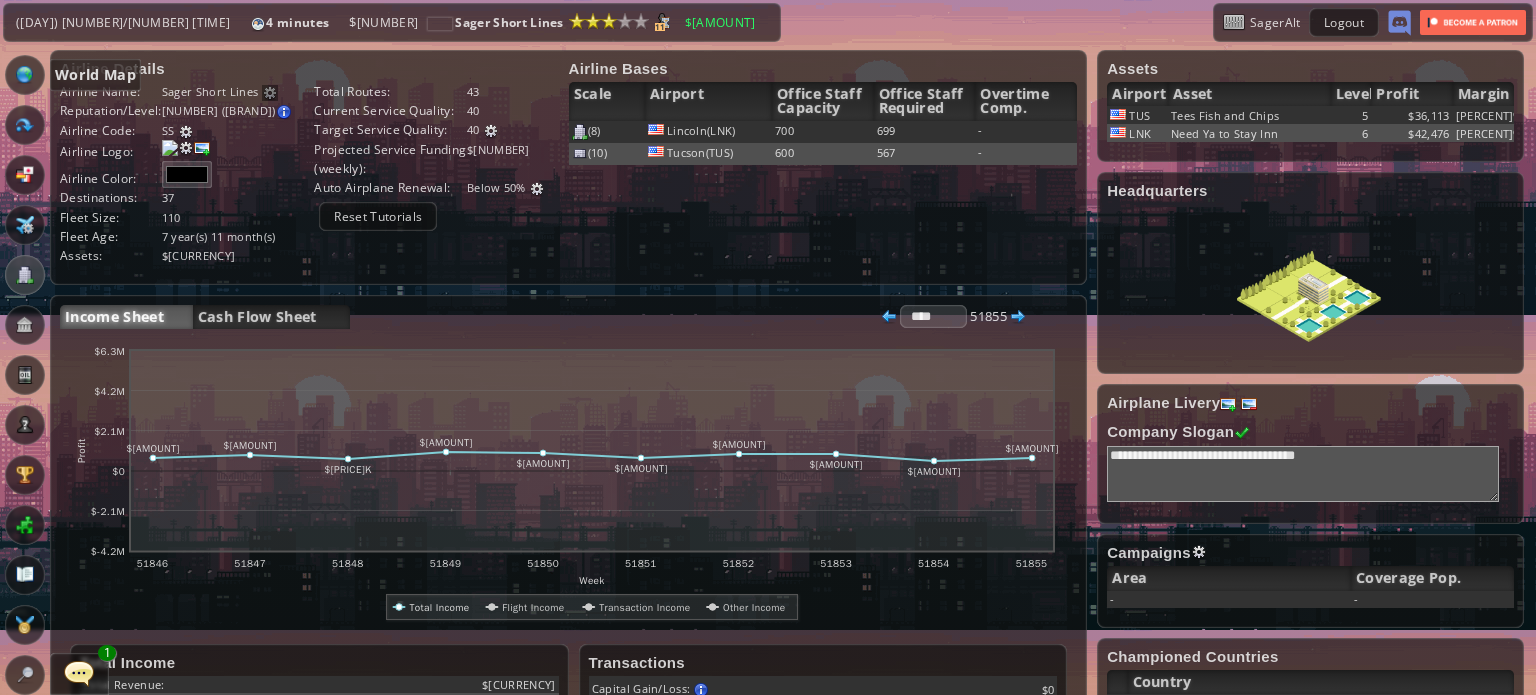 click at bounding box center [25, 75] 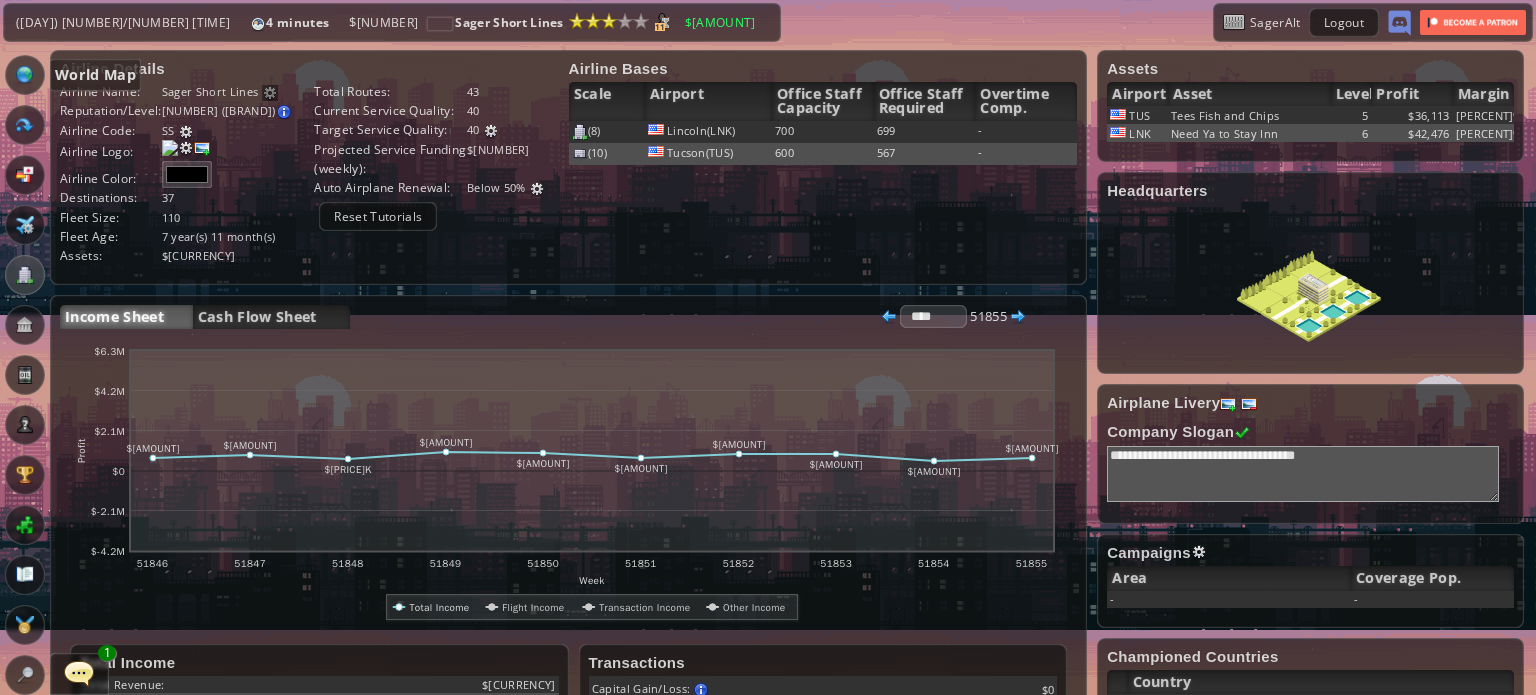 click at bounding box center (25, 75) 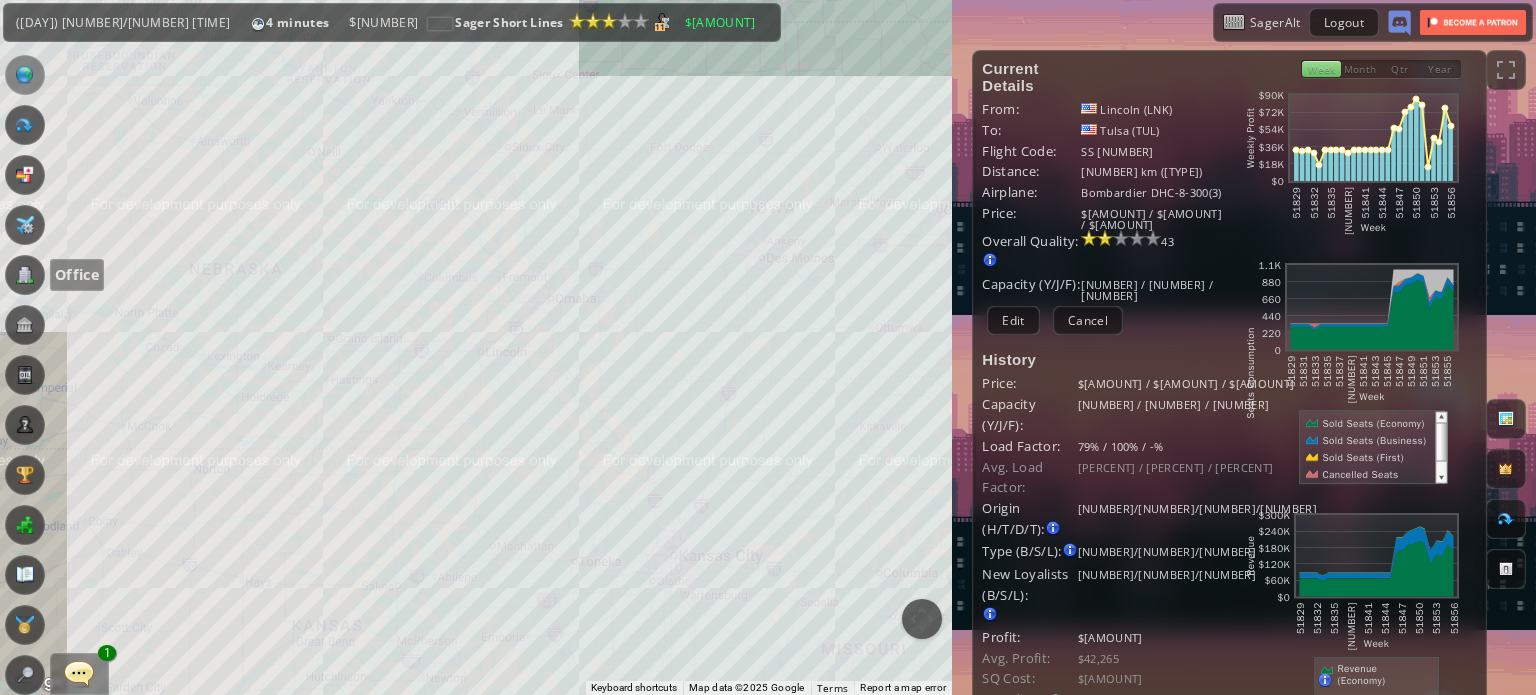 click at bounding box center [25, 275] 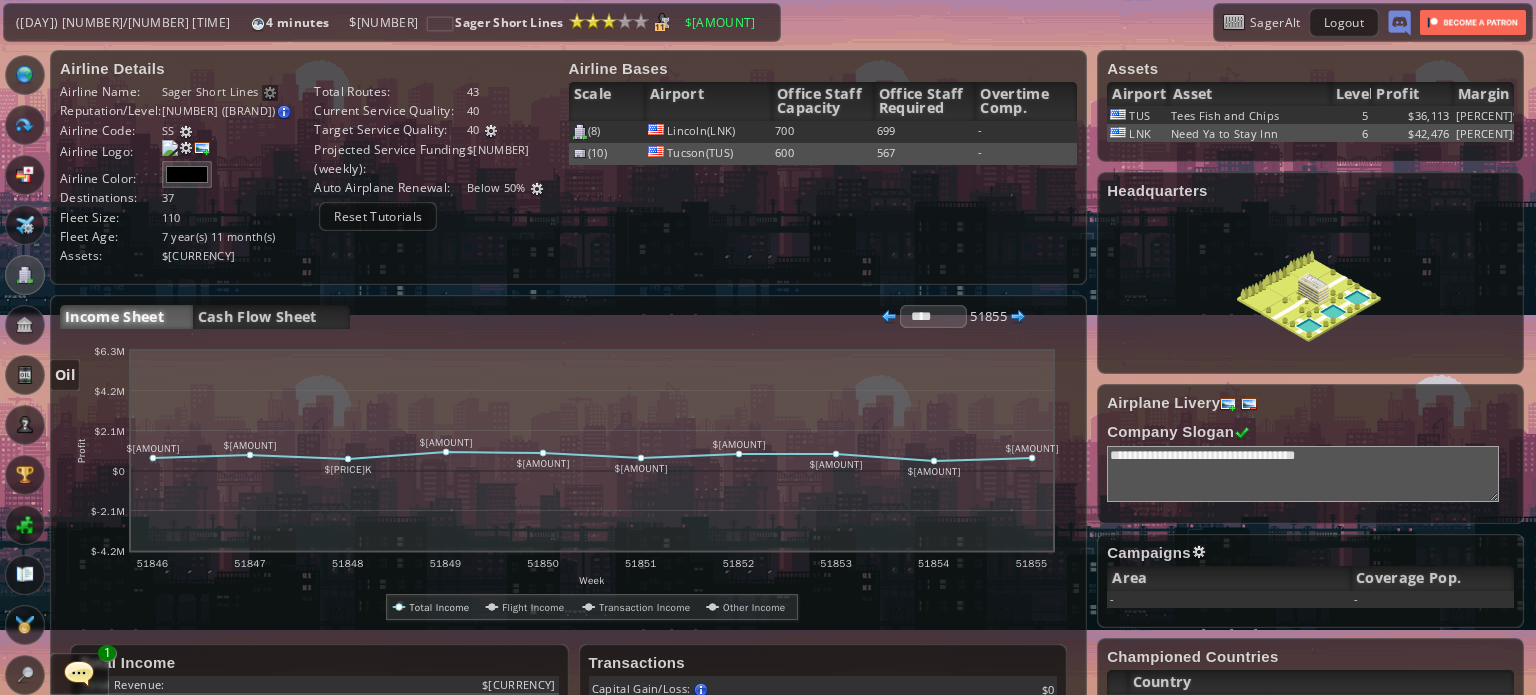 click at bounding box center (25, 375) 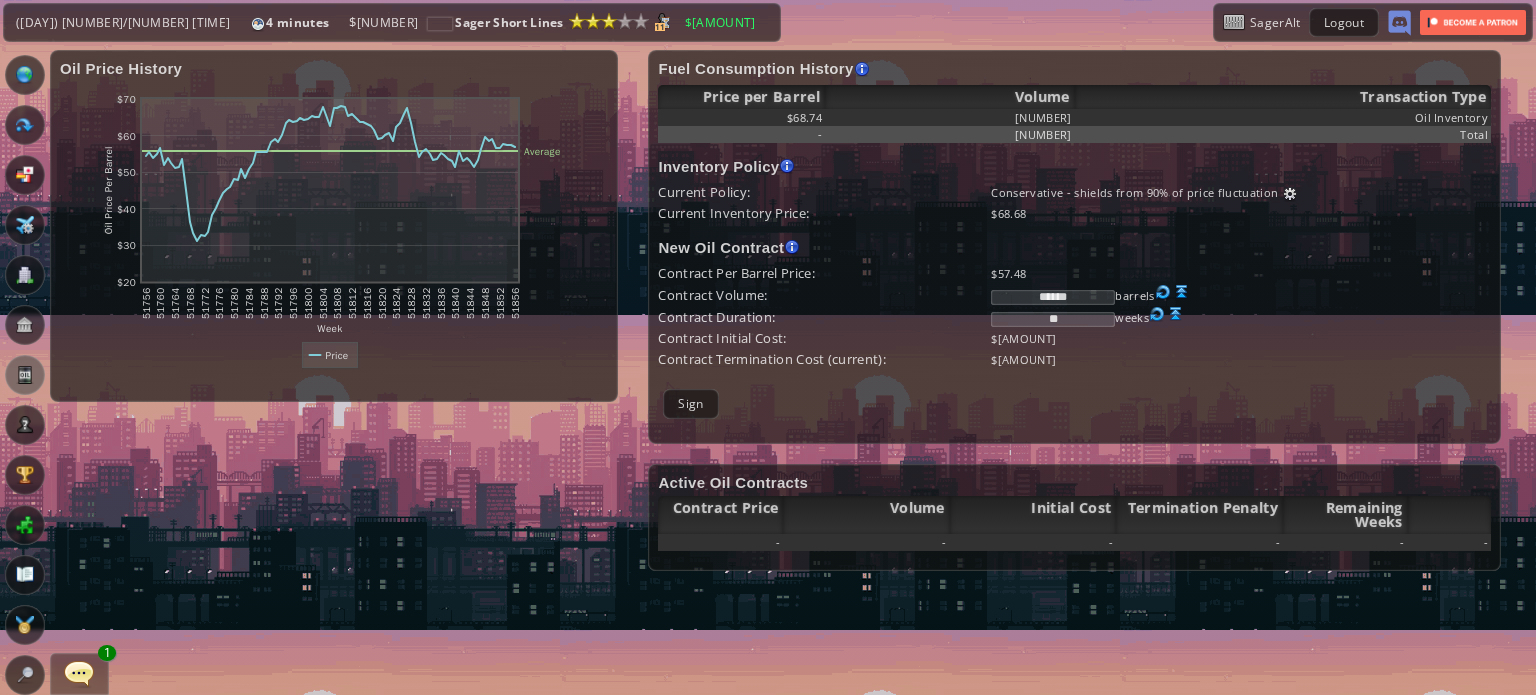 click on "**" at bounding box center (1053, 319) 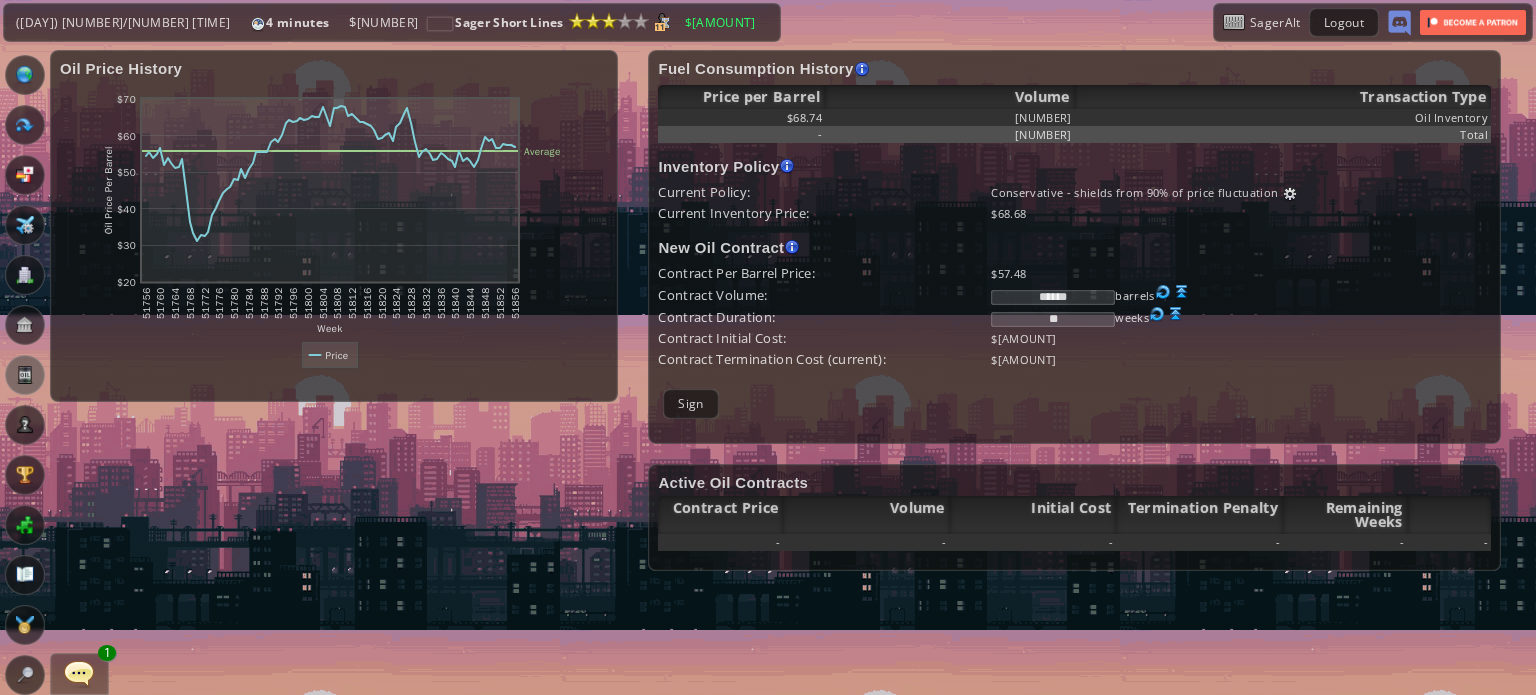 click on "**" at bounding box center [1053, 319] 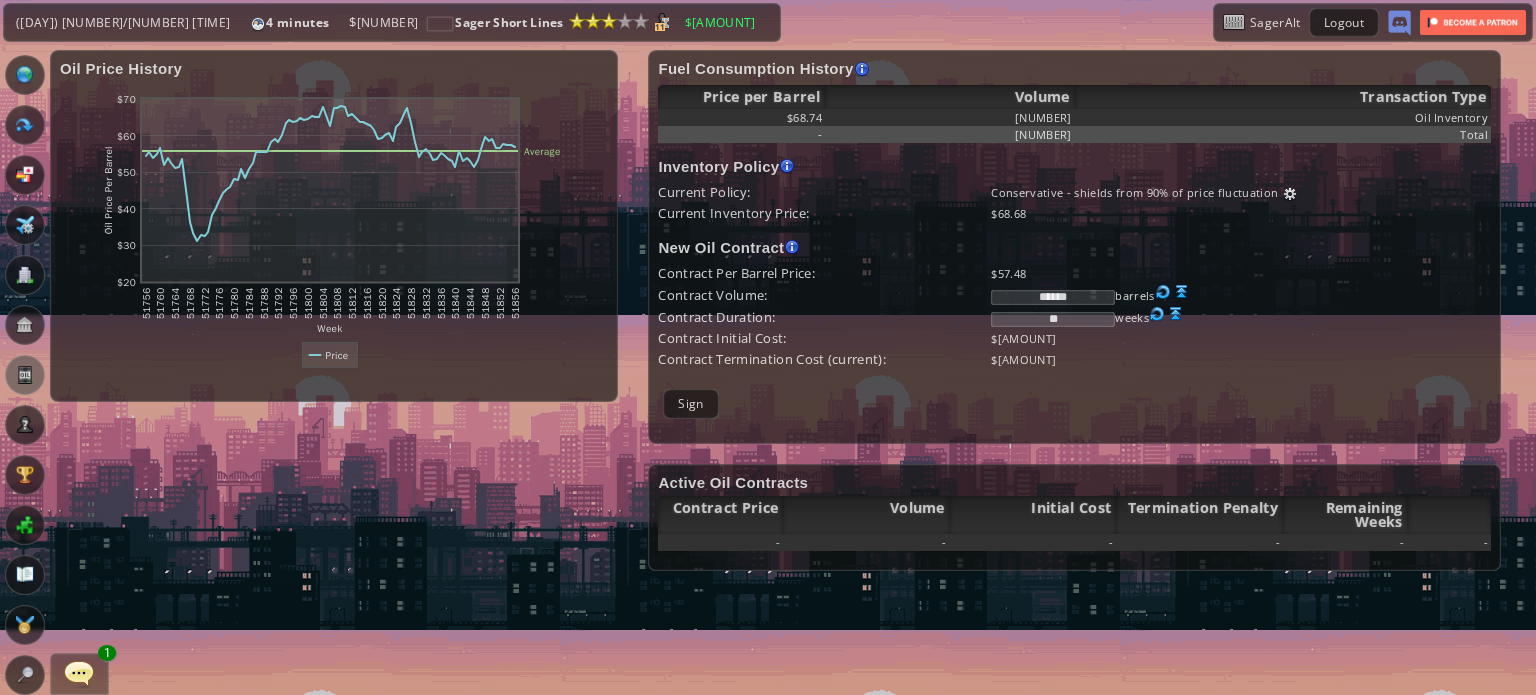 click on "Contract Duration:" at bounding box center [824, 192] 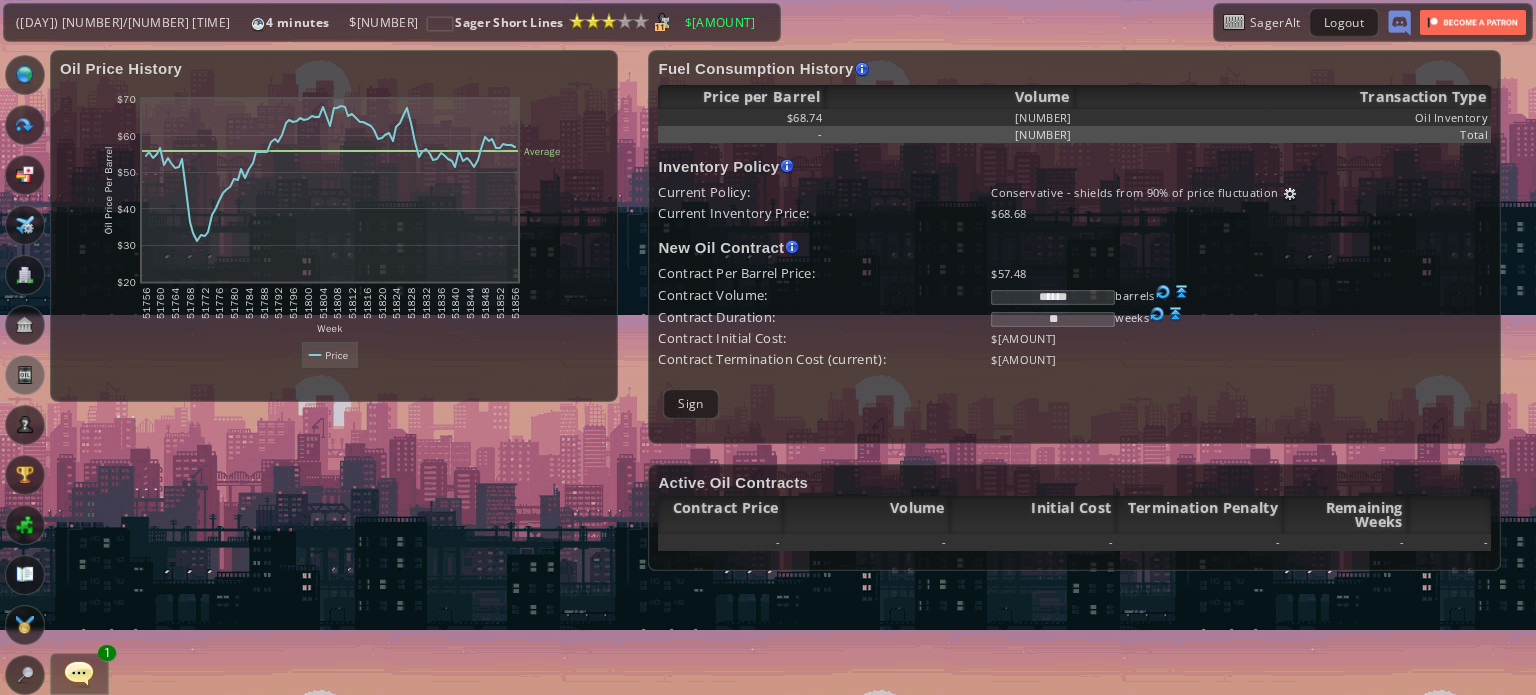click on "**" at bounding box center (1053, 319) 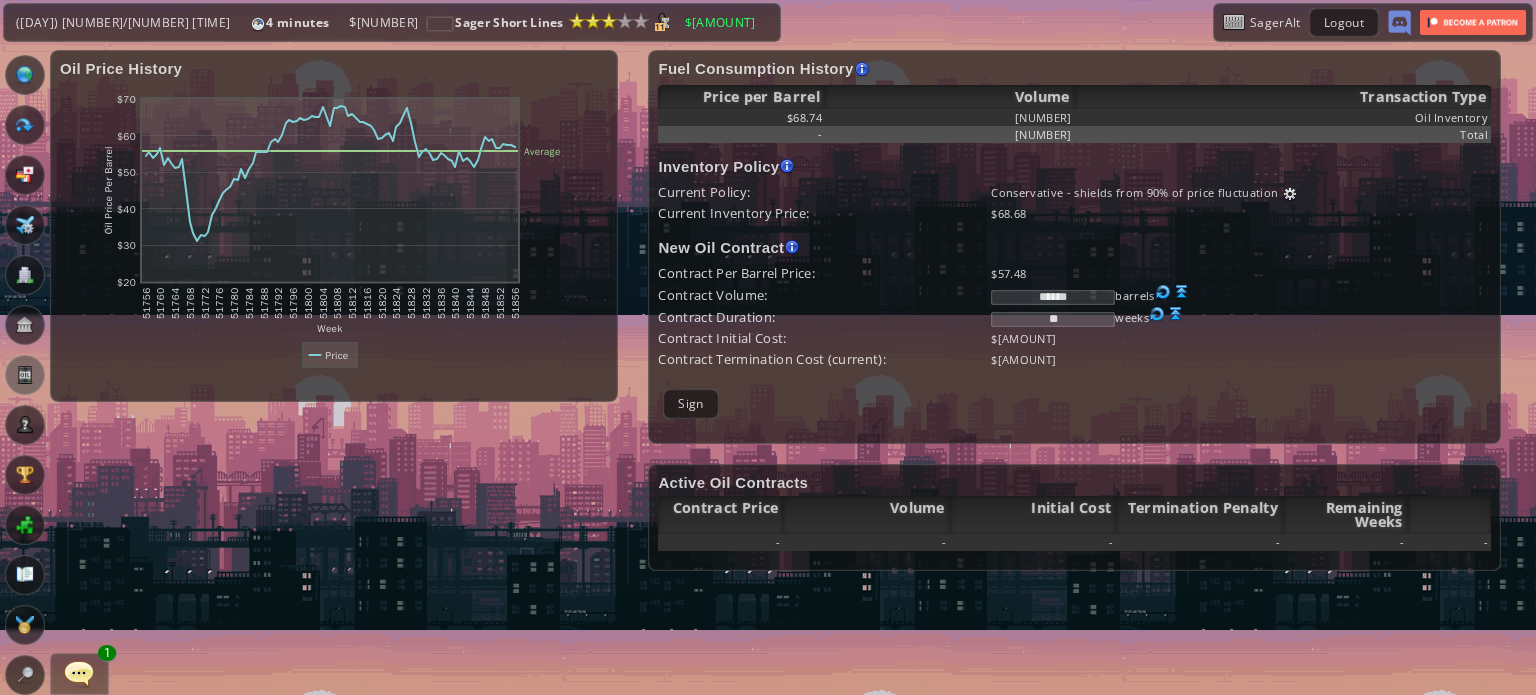 click on "**" at bounding box center (1053, 319) 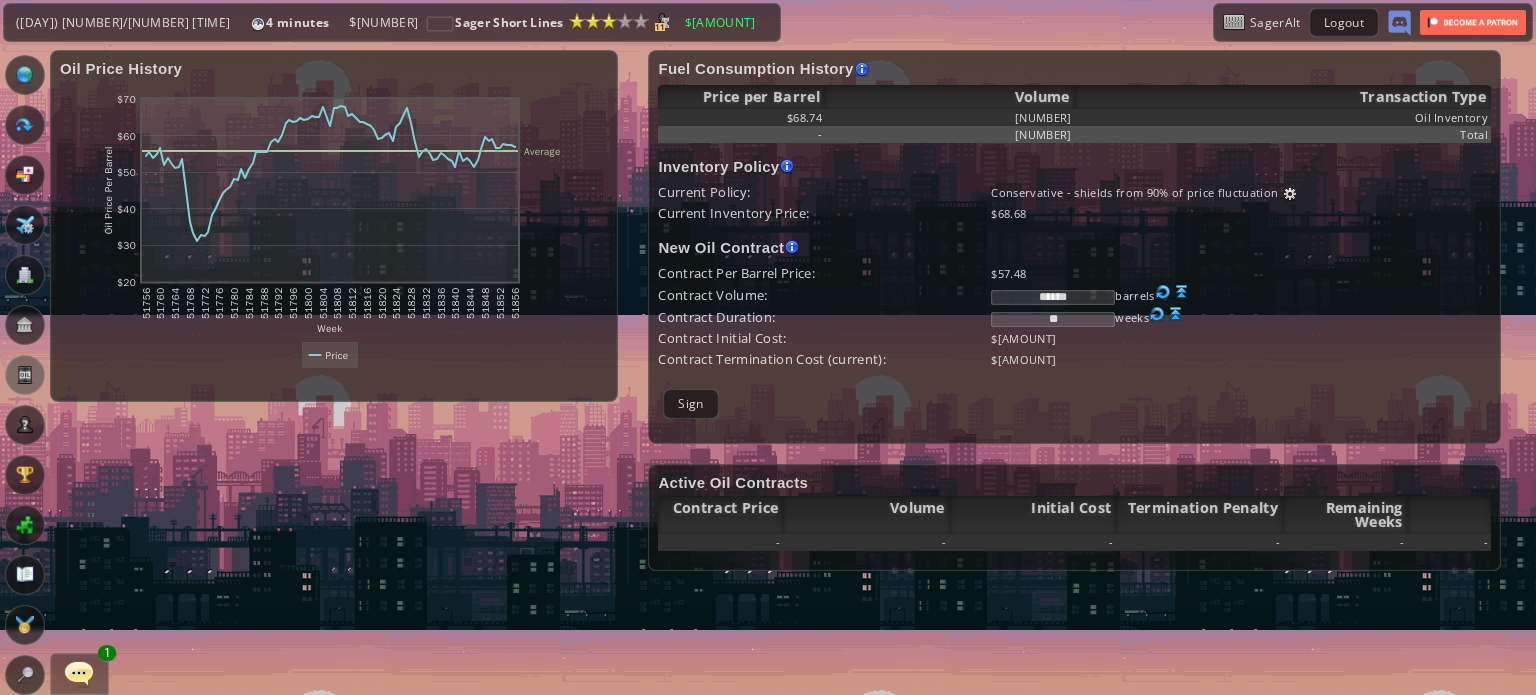 click on "**" at bounding box center (1053, 319) 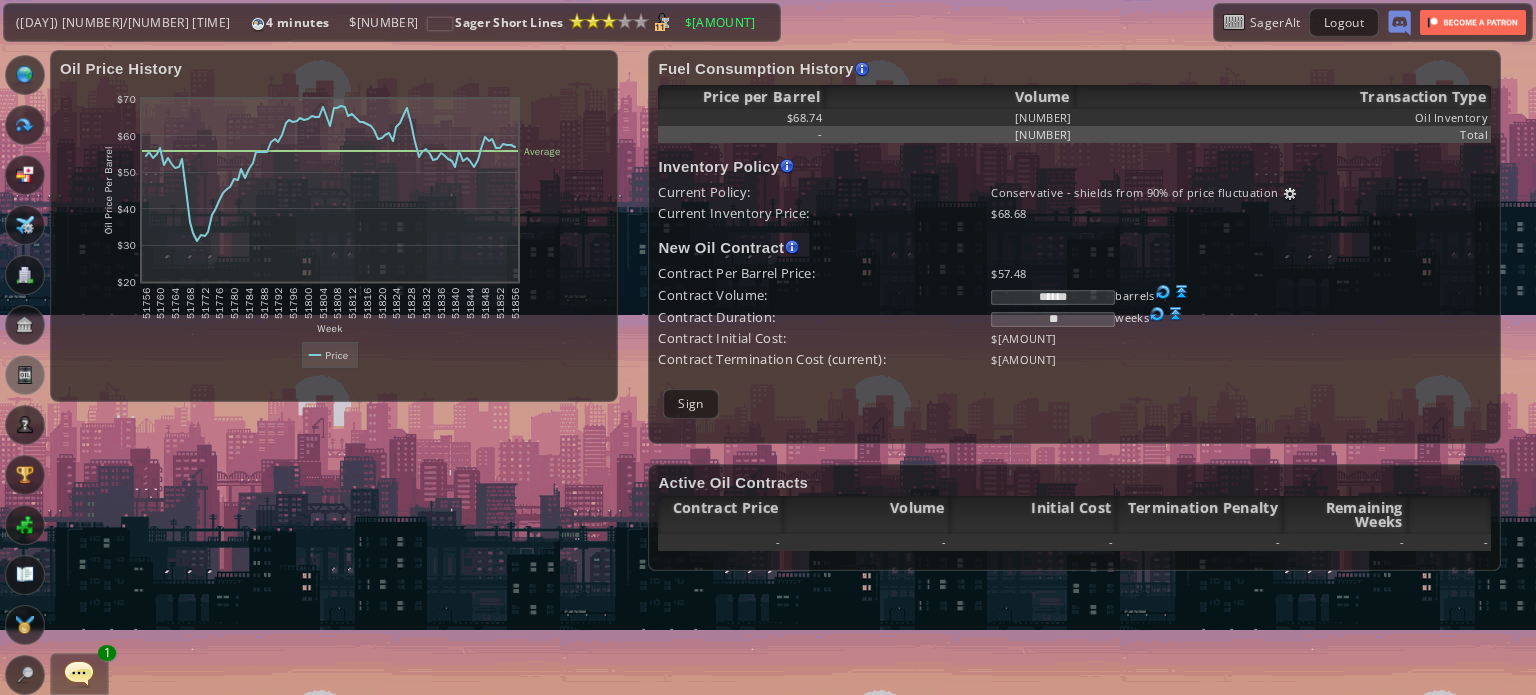 click on "**" at bounding box center [1053, 319] 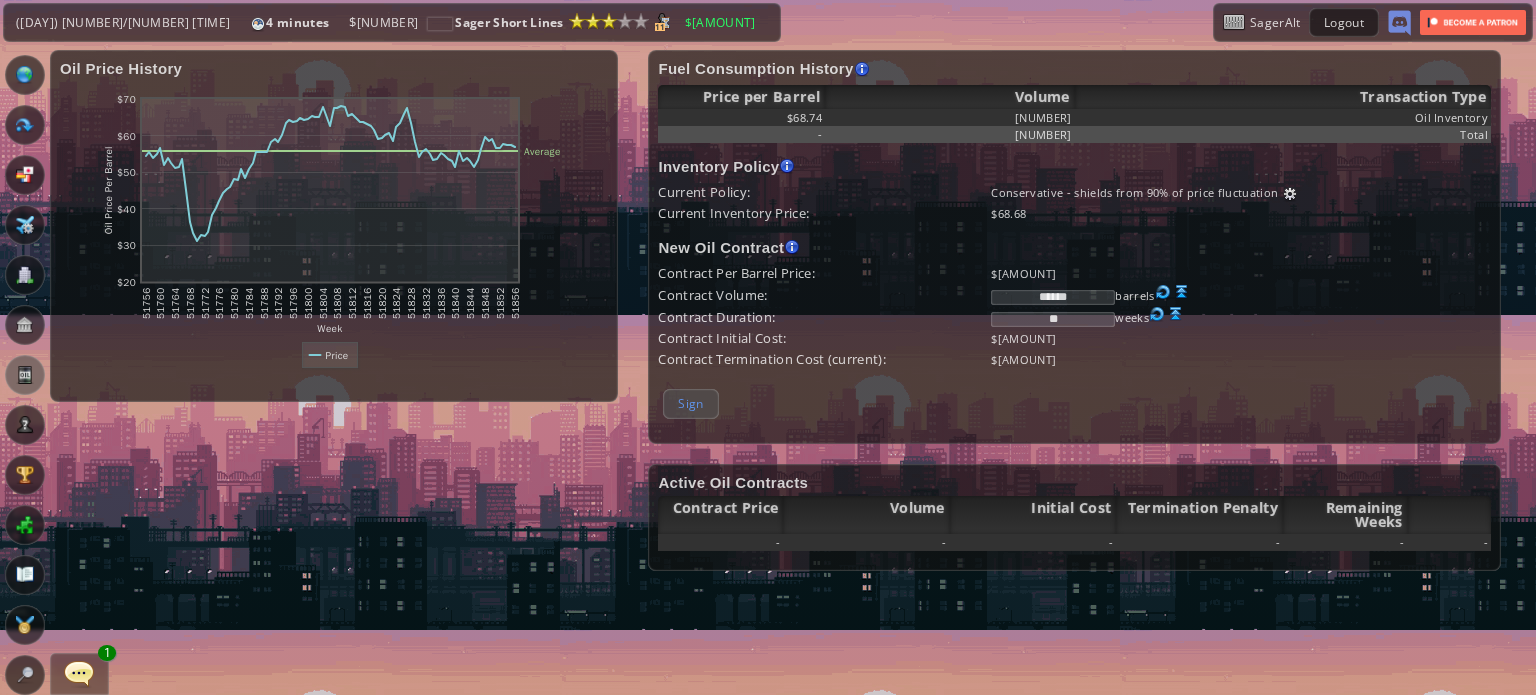 type on "**" 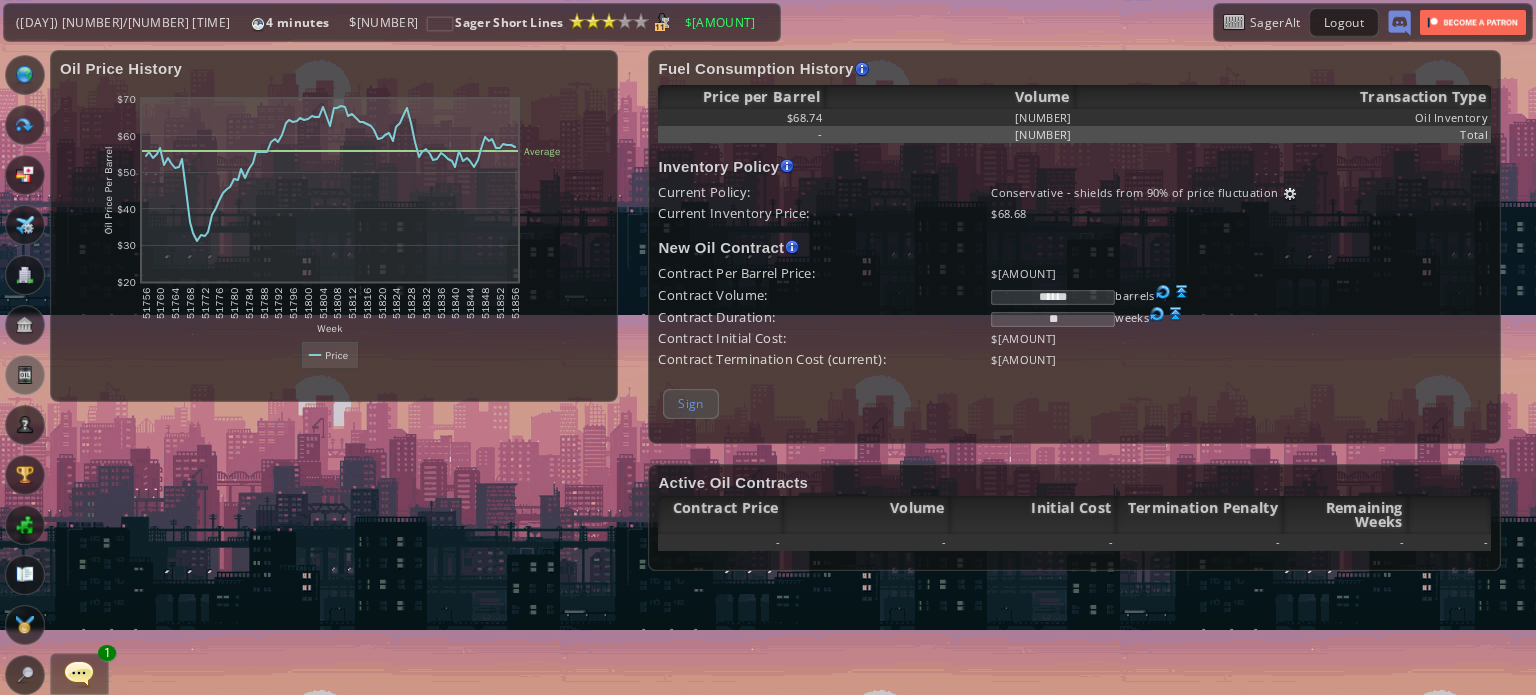 click on "Sign" at bounding box center (690, 403) 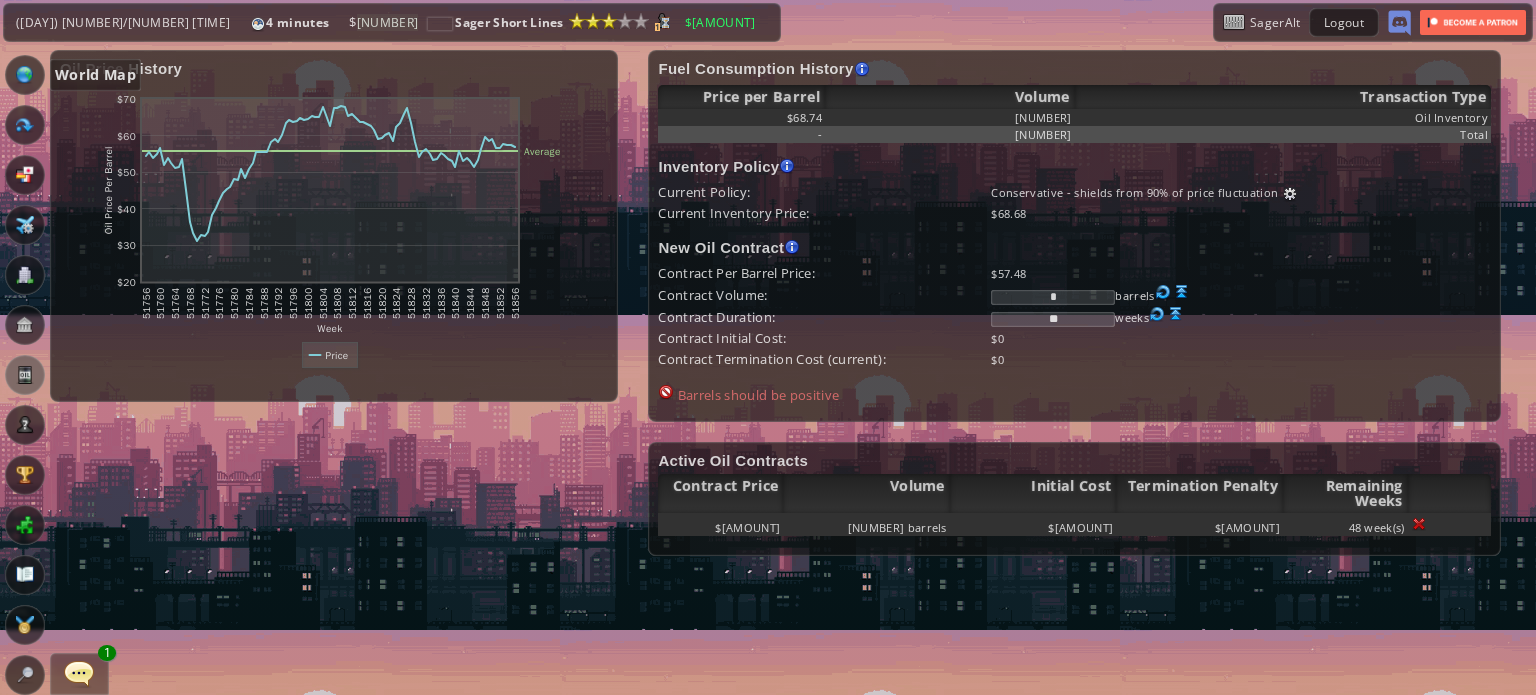 click at bounding box center (25, 75) 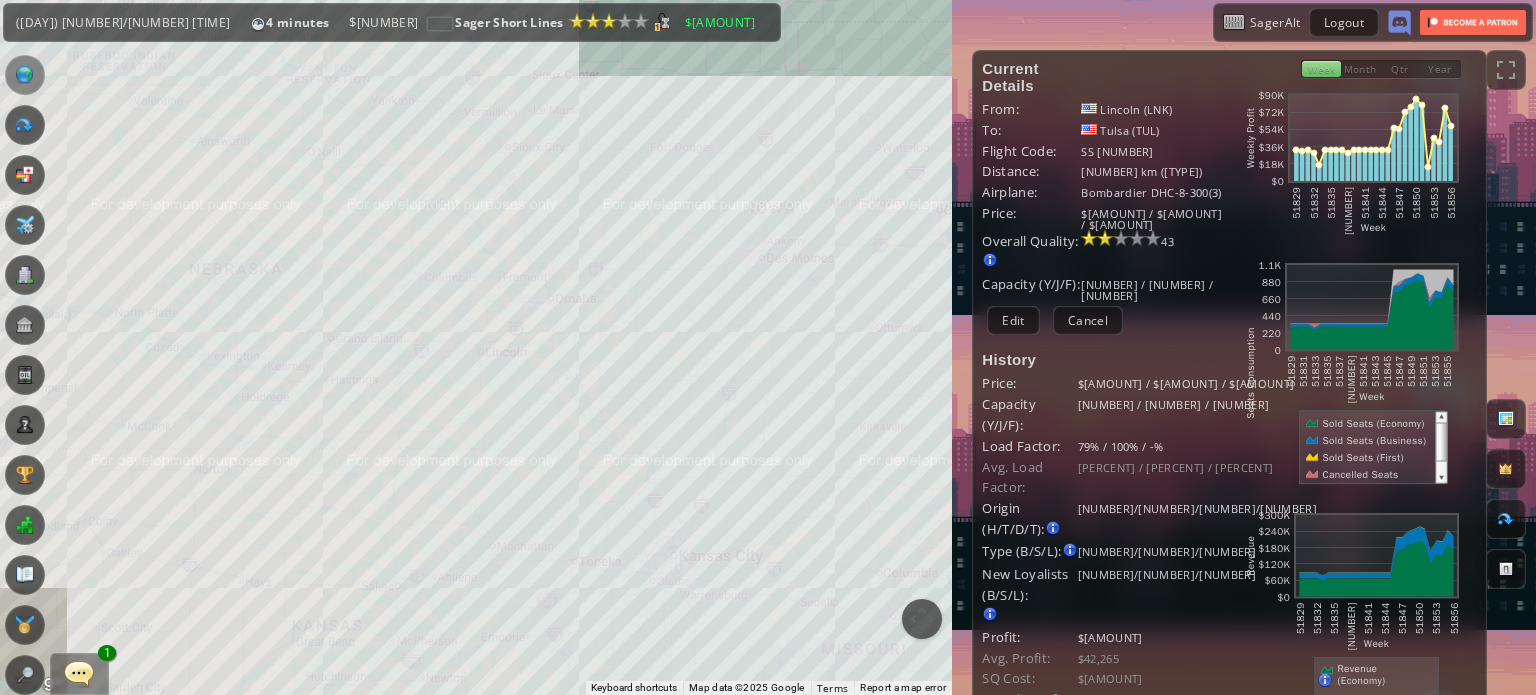 click at bounding box center (79, 673) 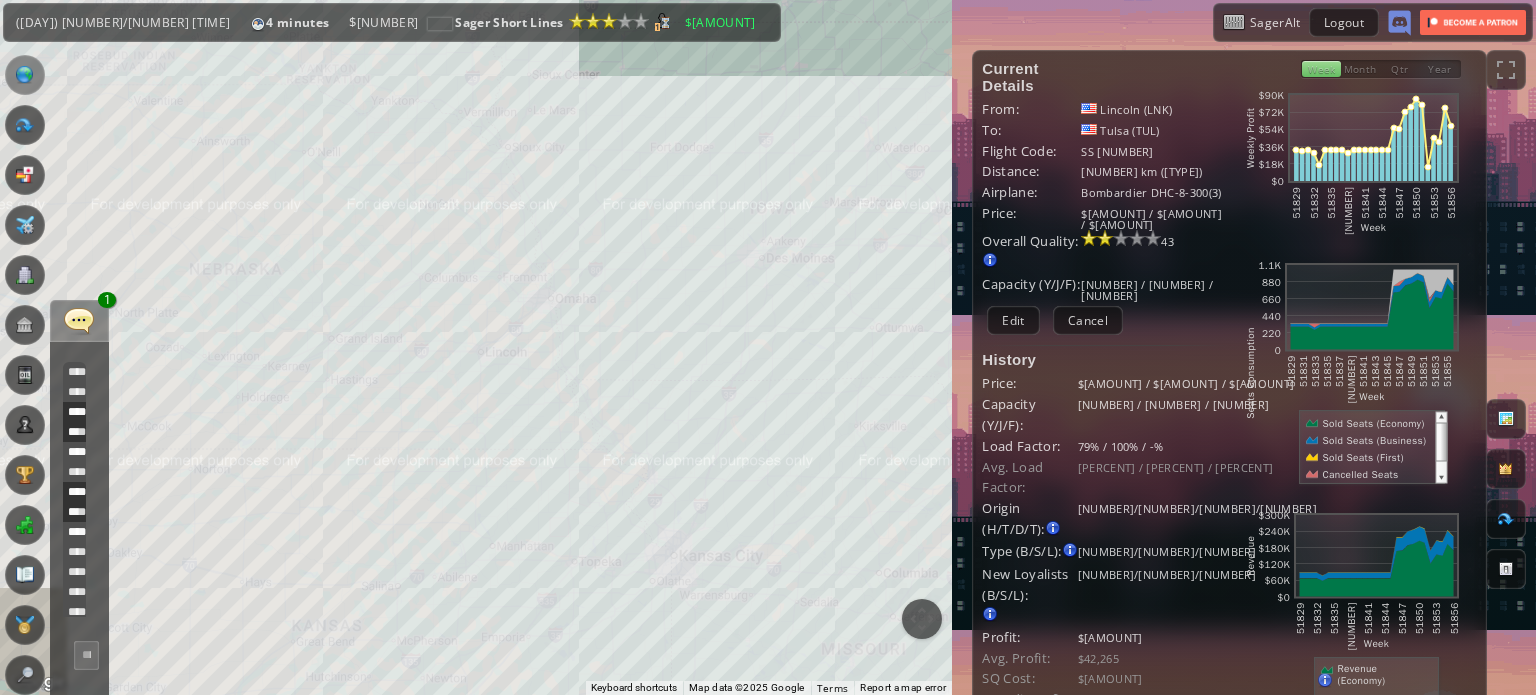 scroll, scrollTop: 780, scrollLeft: 0, axis: vertical 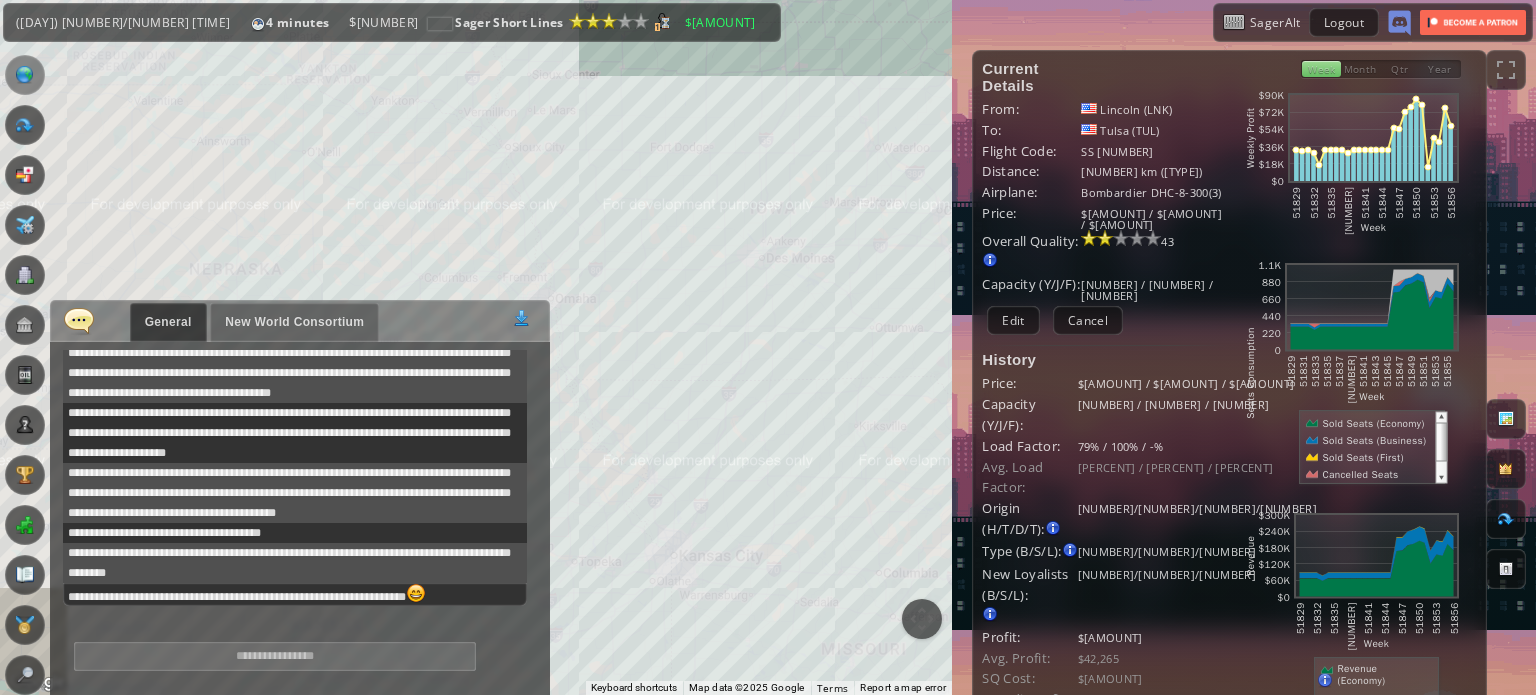 click at bounding box center (79, 320) 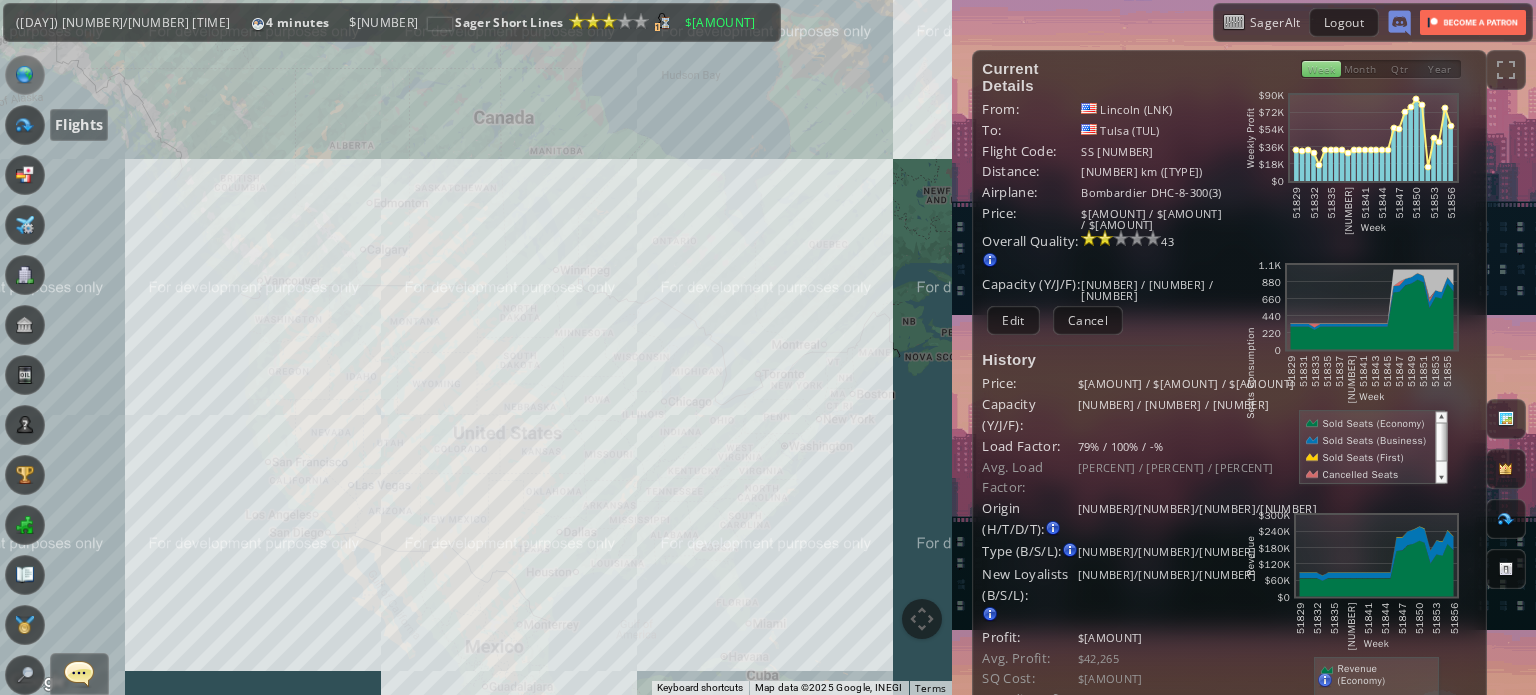 click at bounding box center [25, 125] 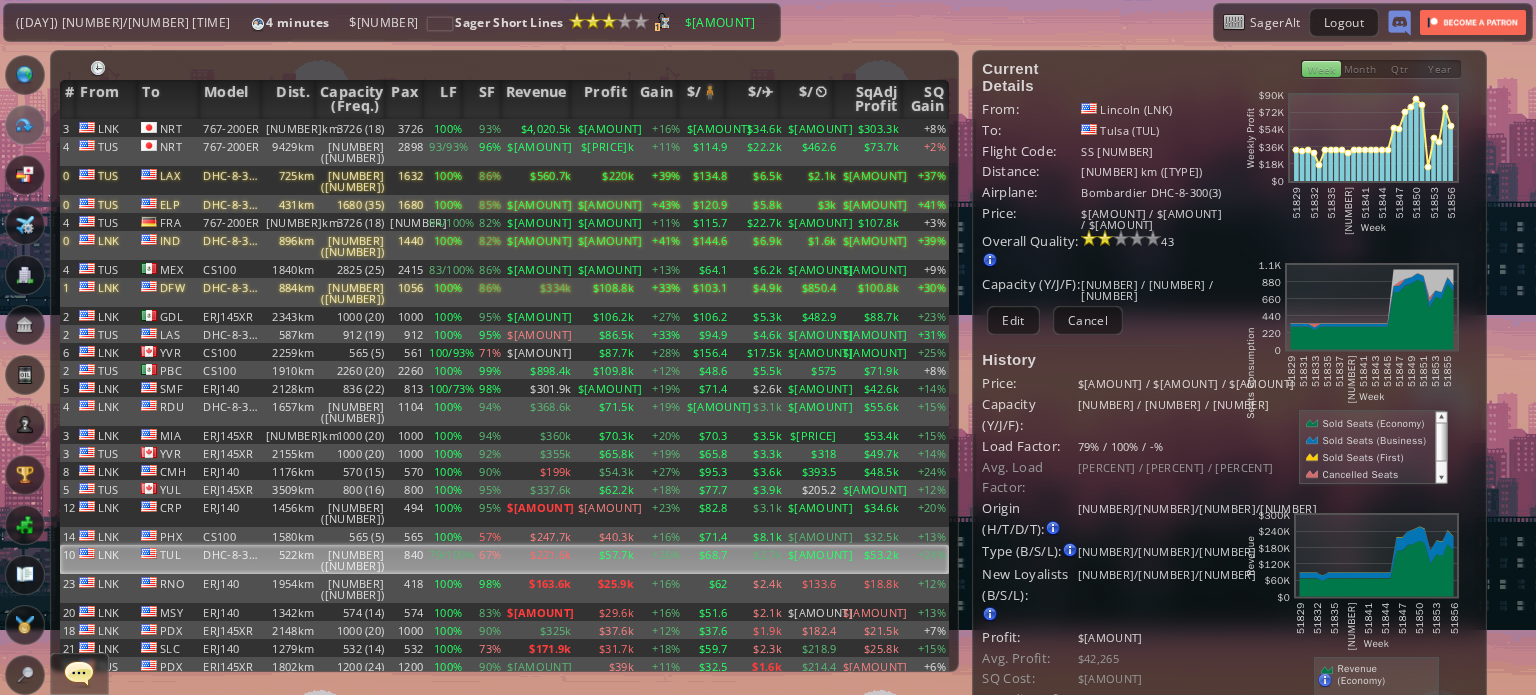 click at bounding box center [504, 70] 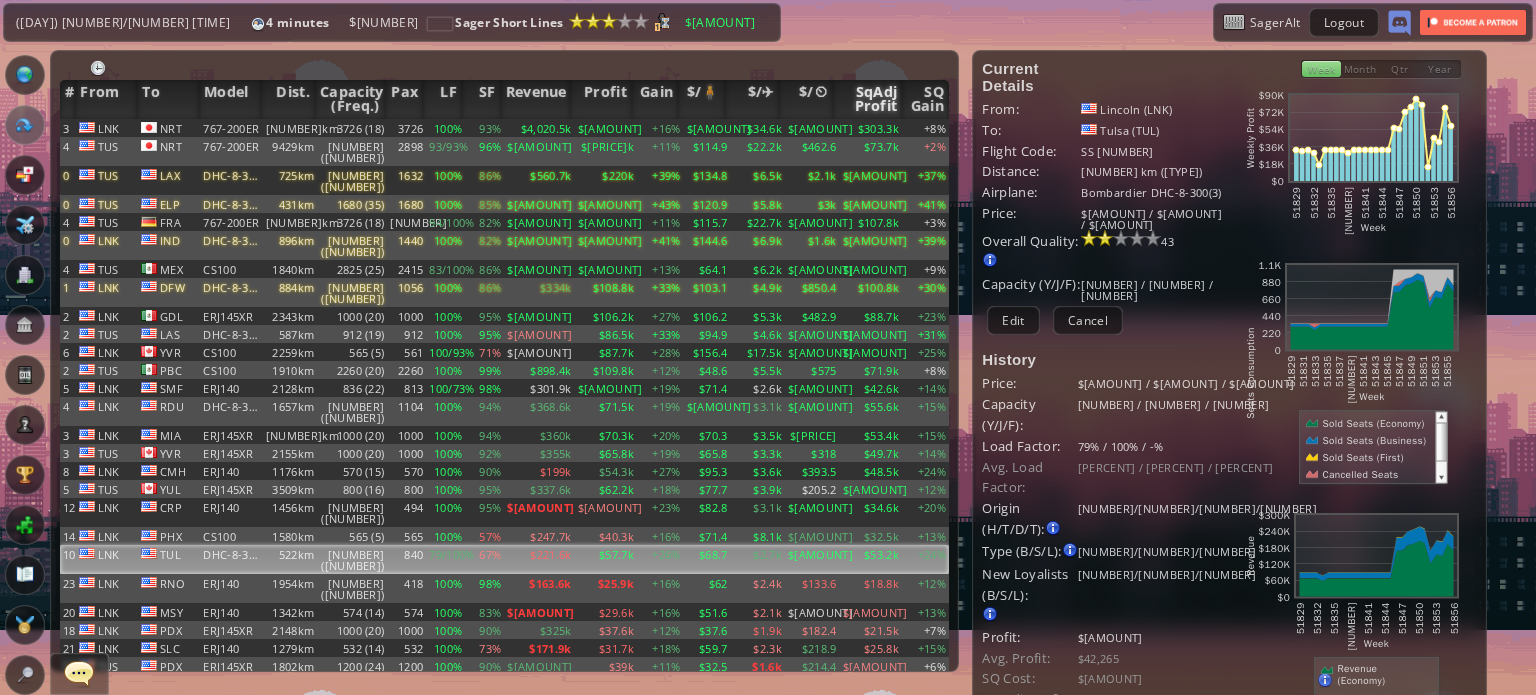 click on "SqAdj Profit" at bounding box center [868, 99] 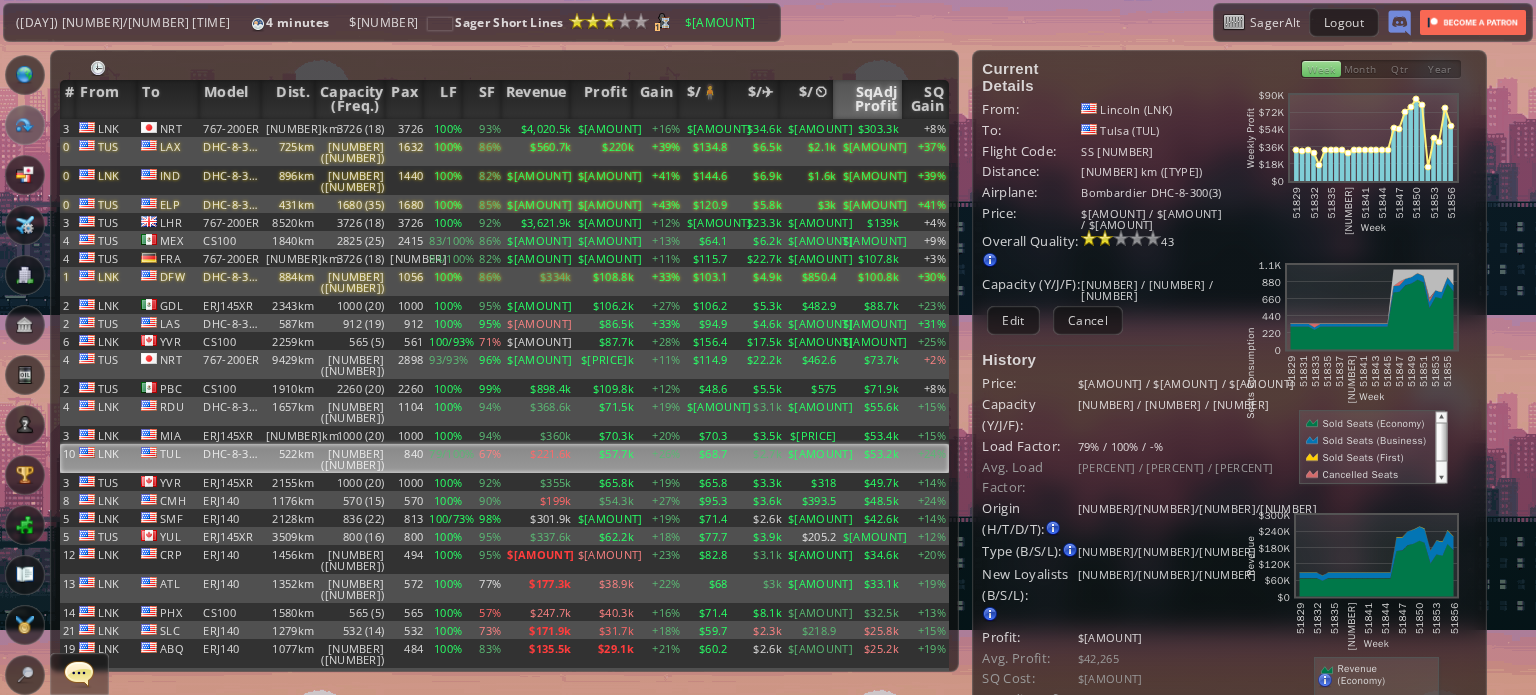 click on "SqAdj Profit" at bounding box center (868, 99) 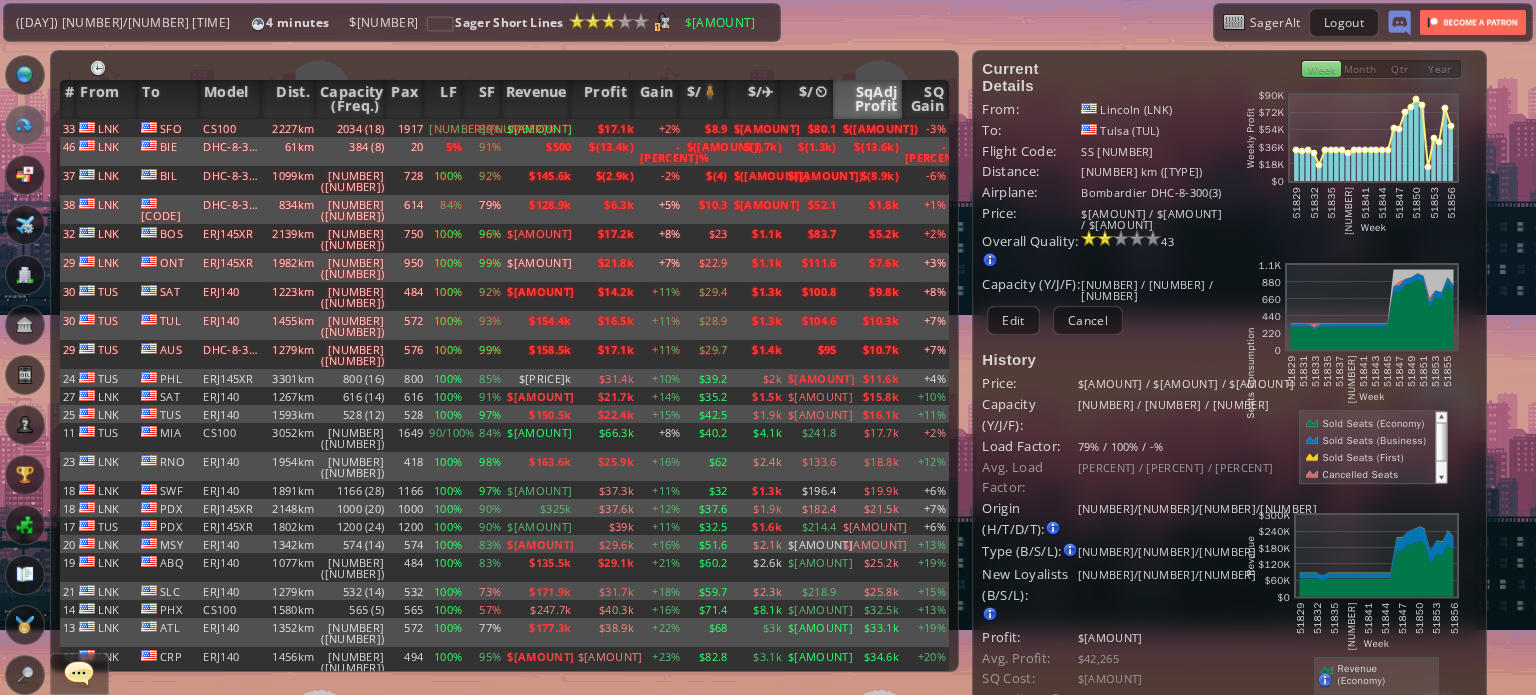 click on "SqAdj Profit" at bounding box center (868, 99) 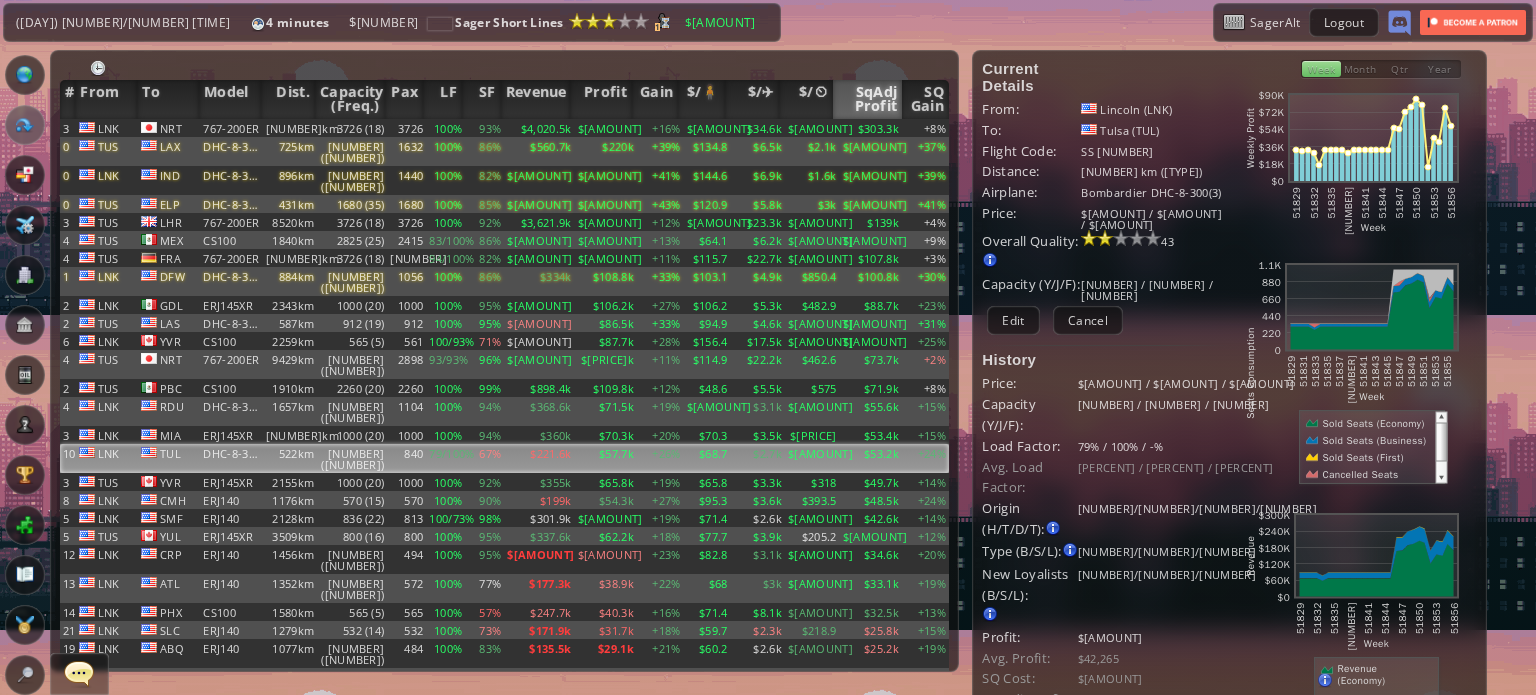 click on "SqAdj Profit" at bounding box center (868, 99) 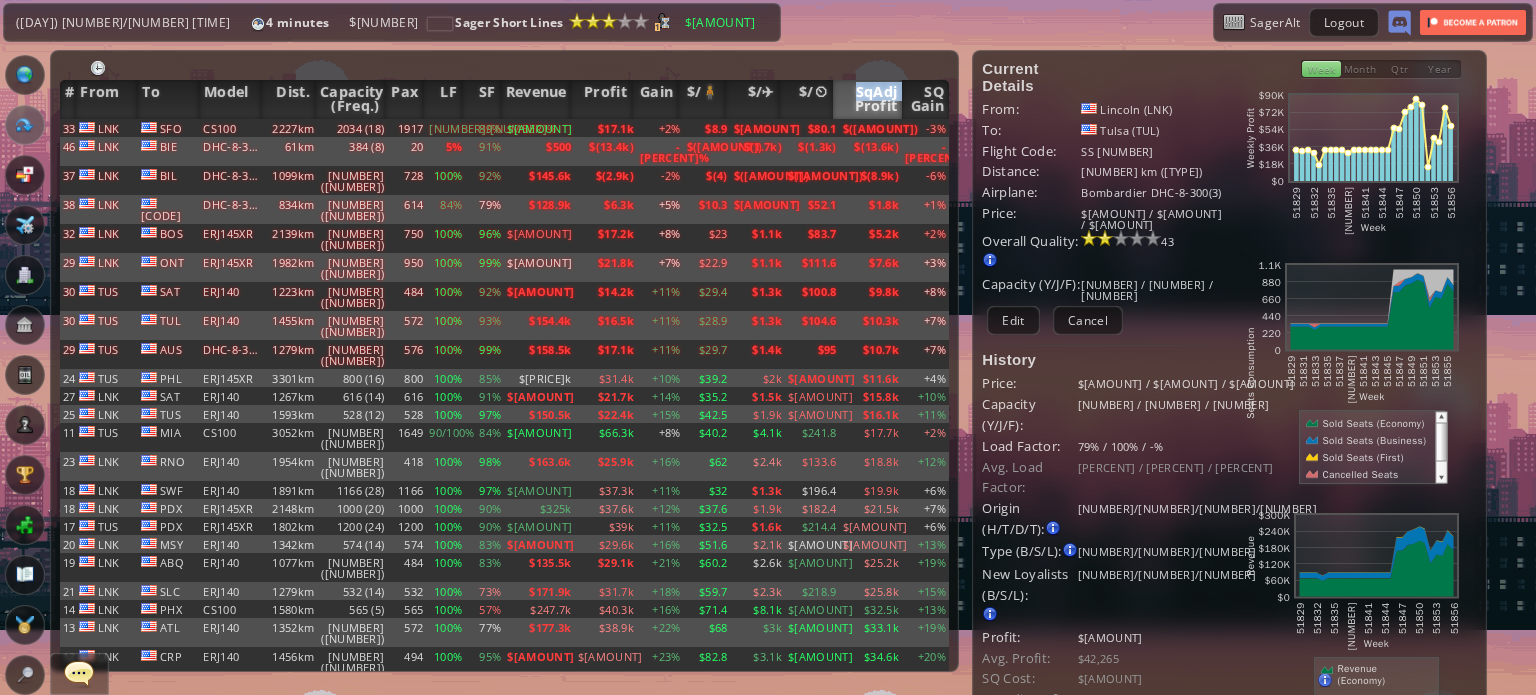 click on "SqAdj Profit" at bounding box center [868, 99] 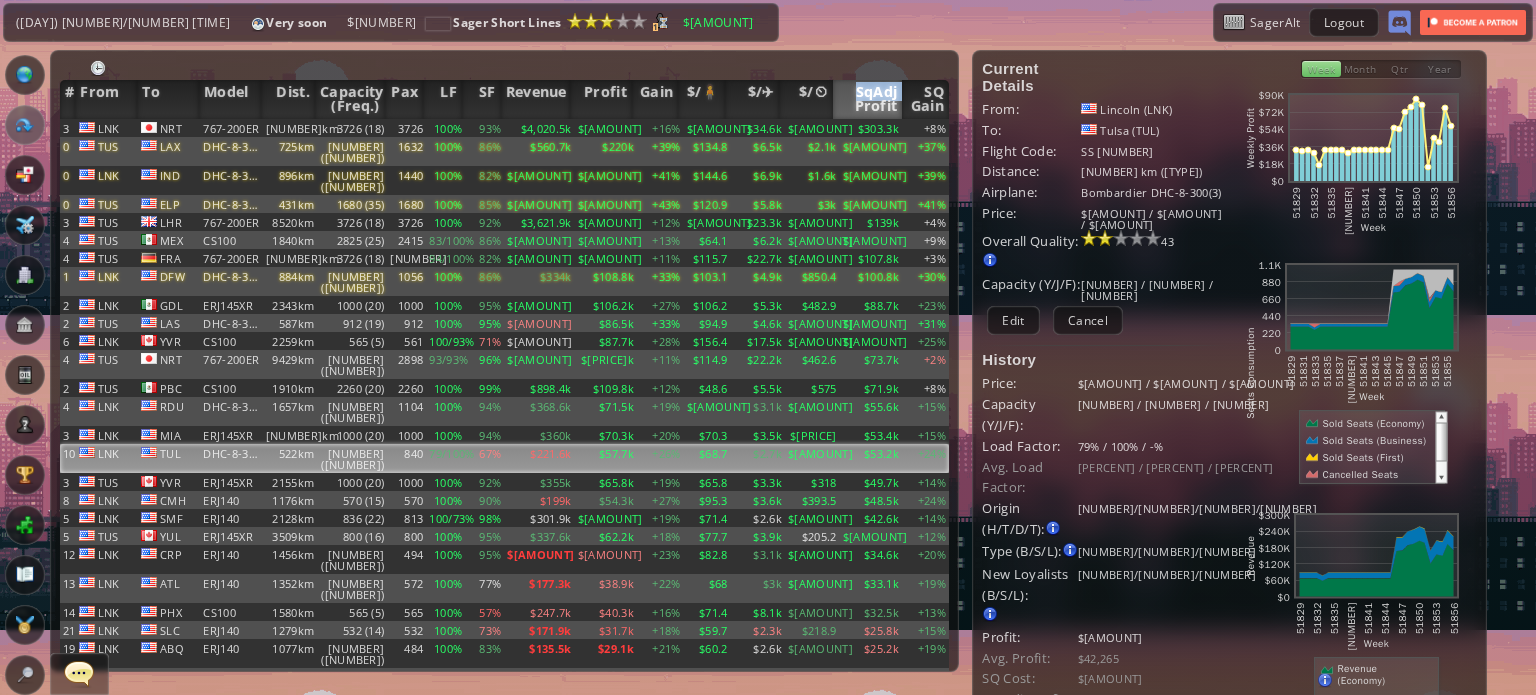 click on "SqAdj Profit" at bounding box center (868, 99) 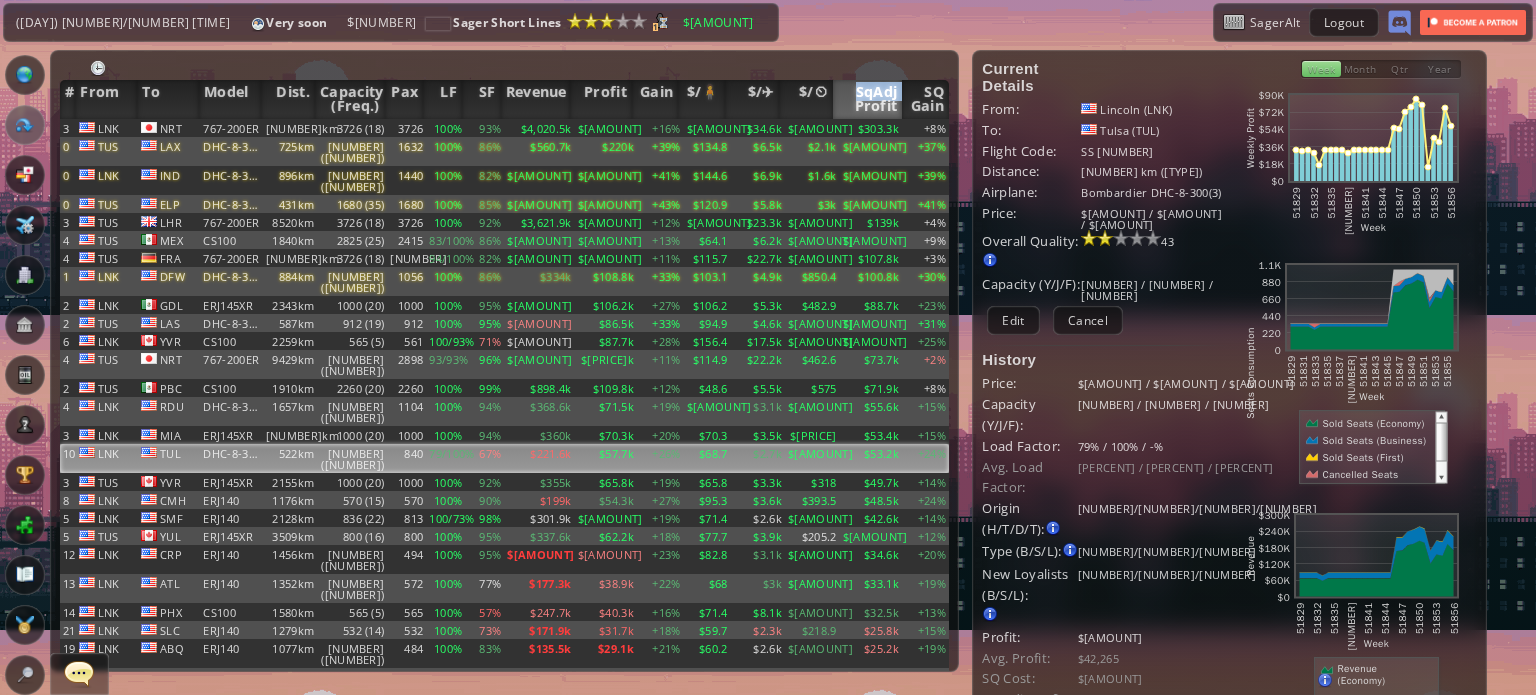 click on "SqAdj Profit" at bounding box center [868, 99] 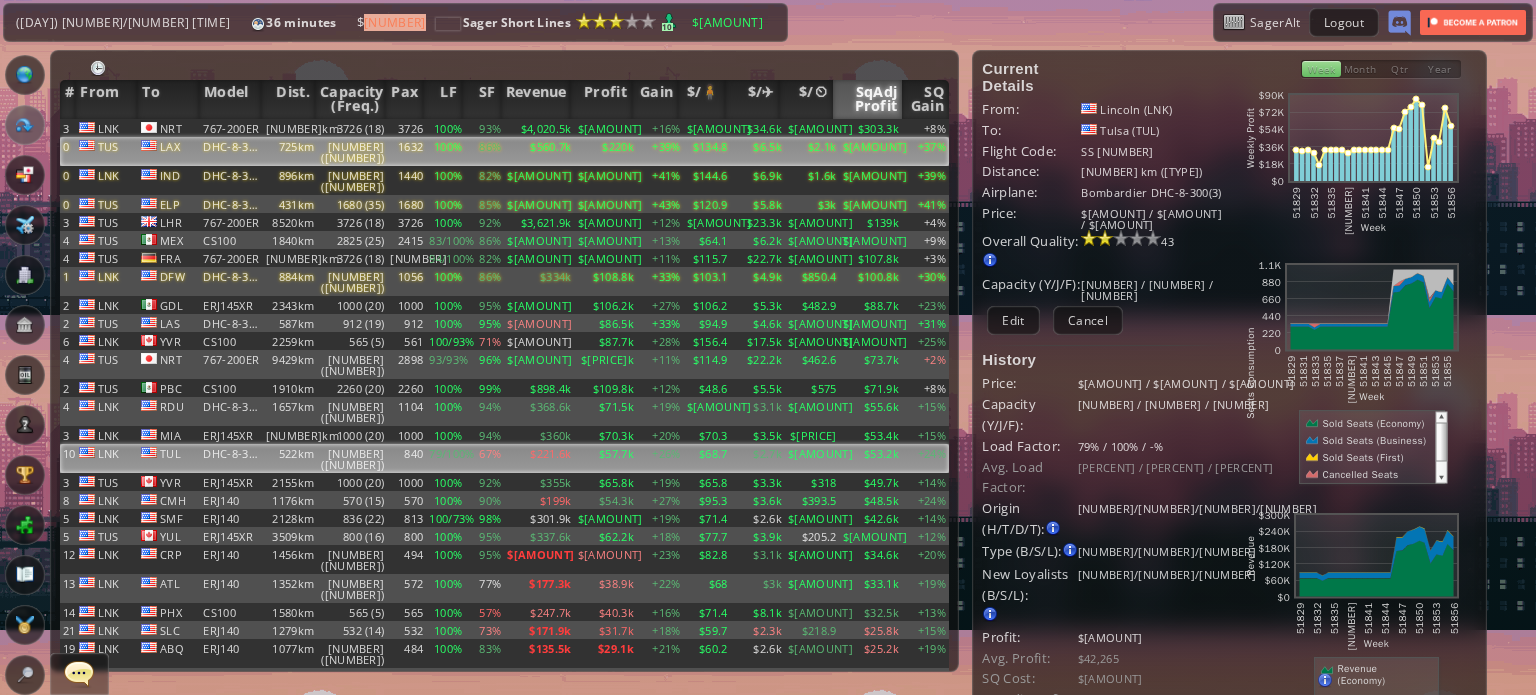 click on "725km" at bounding box center [290, 128] 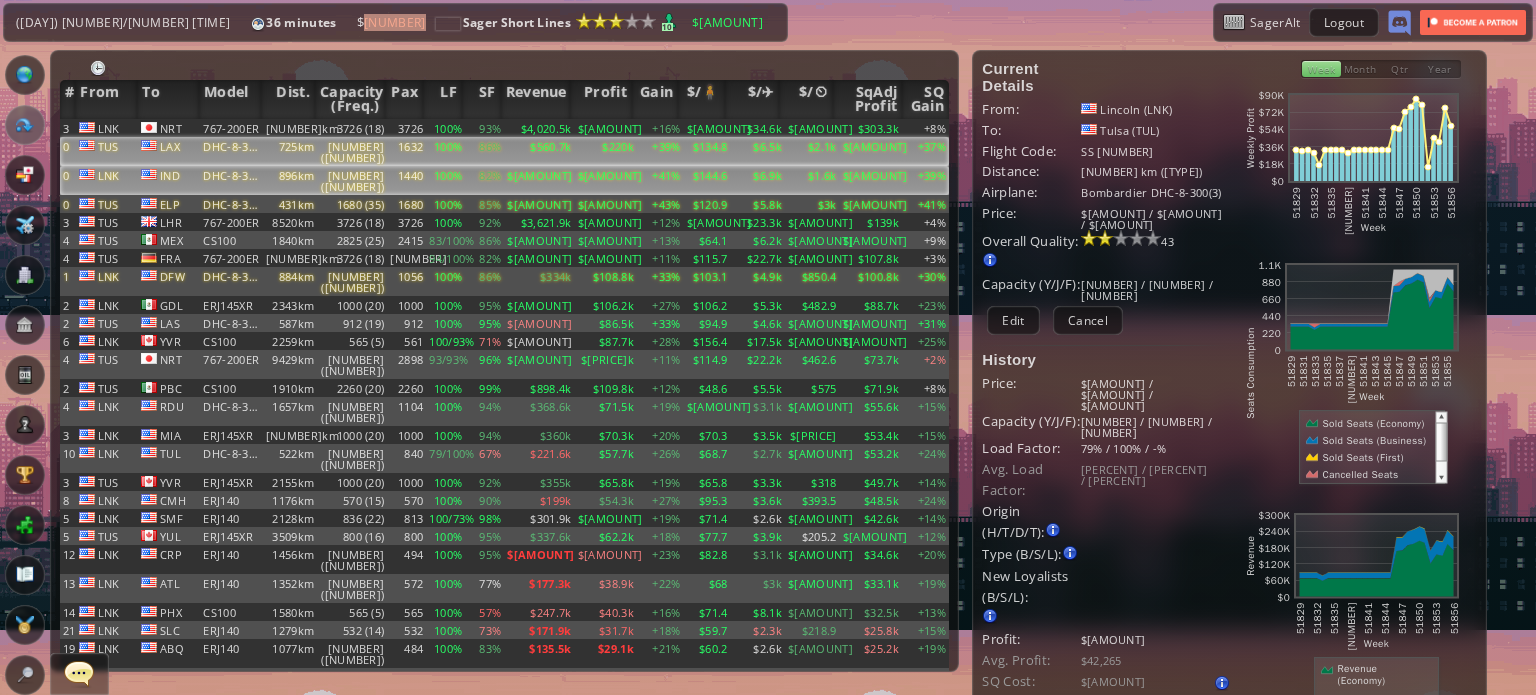 click on "[NUMBER] ([NUMBER])" at bounding box center [352, 128] 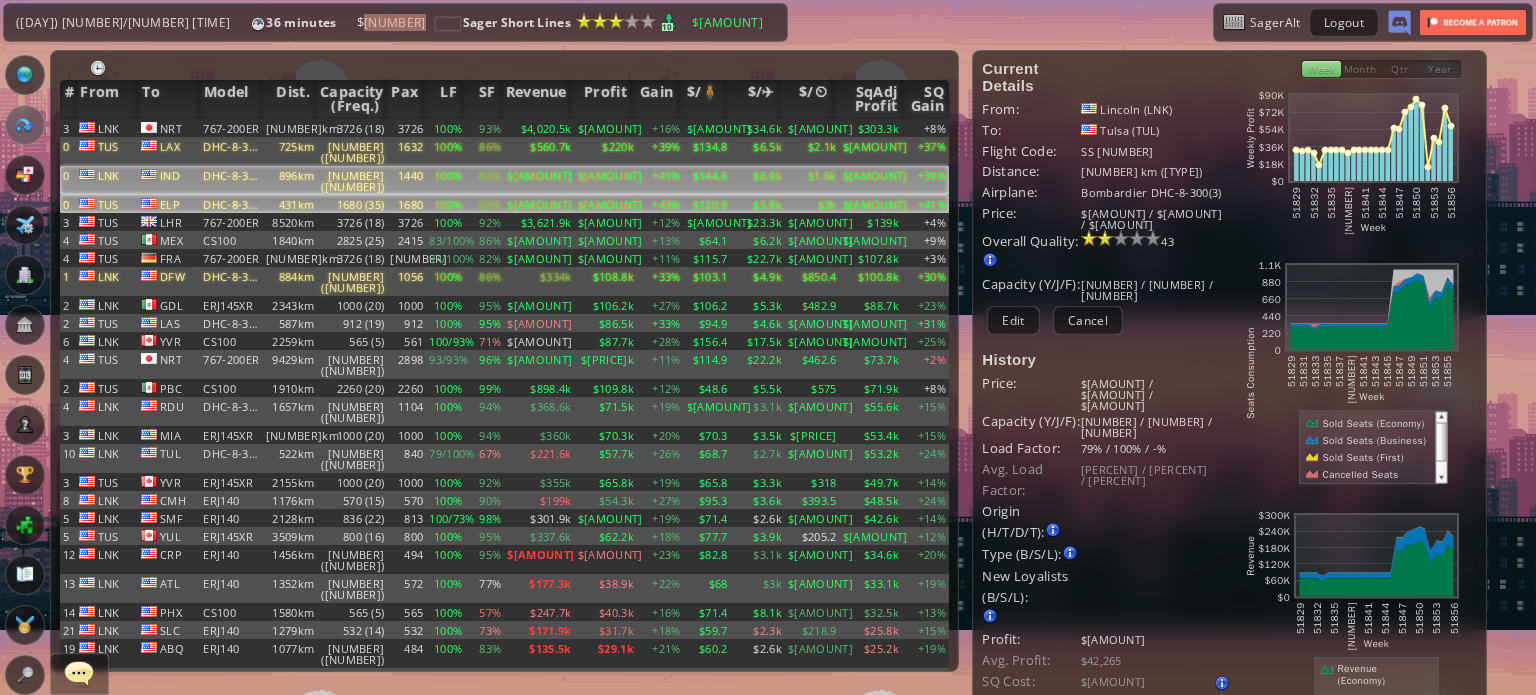 click on "1680 (35)" at bounding box center [352, 128] 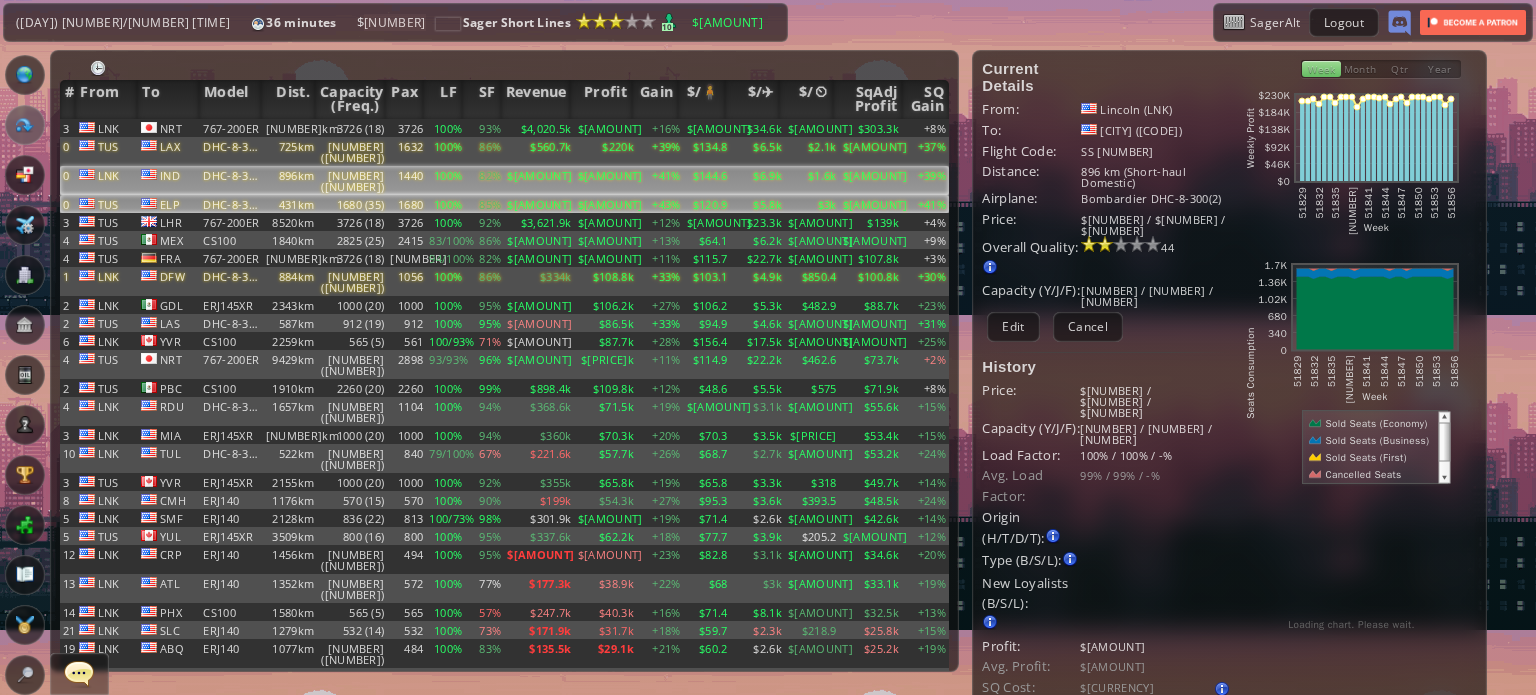click on "[NUMBER] ([NUMBER])" at bounding box center [352, 128] 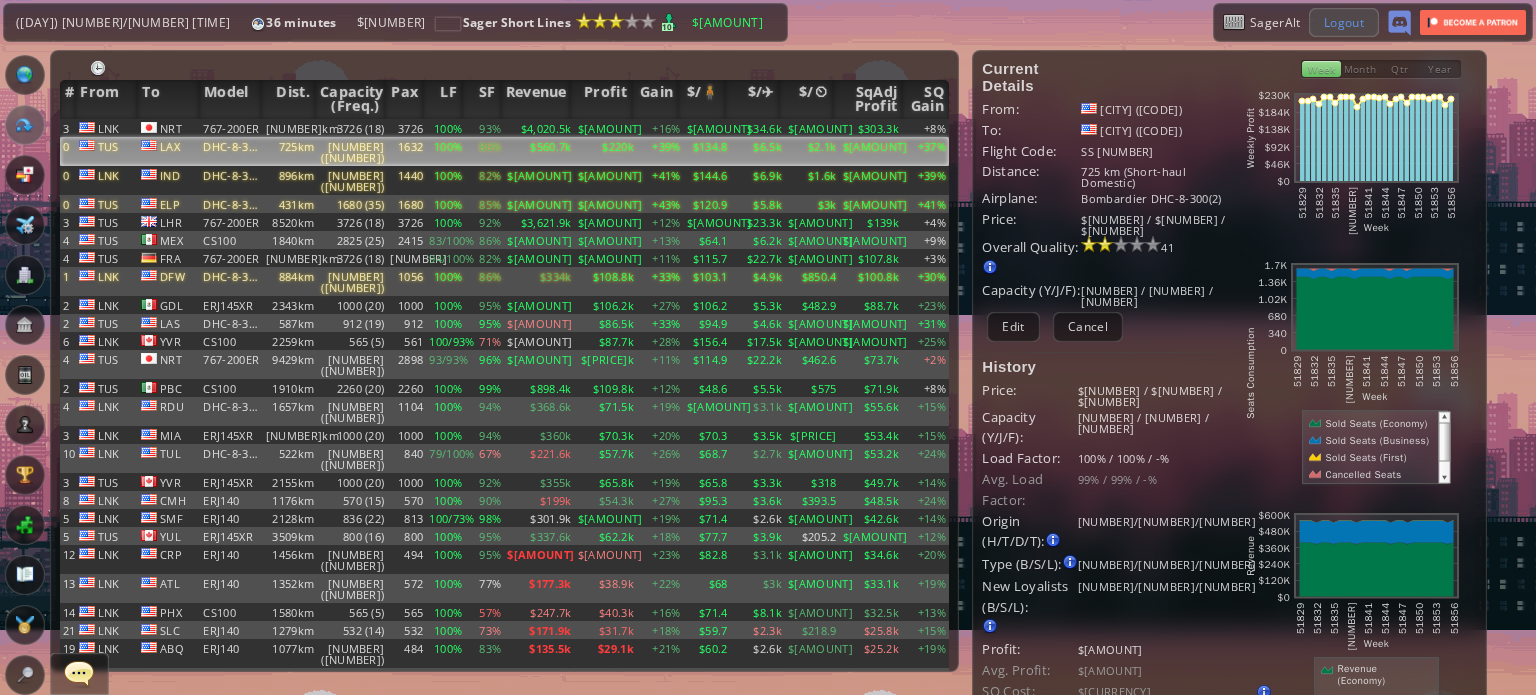 click on "Logout" at bounding box center [1344, 22] 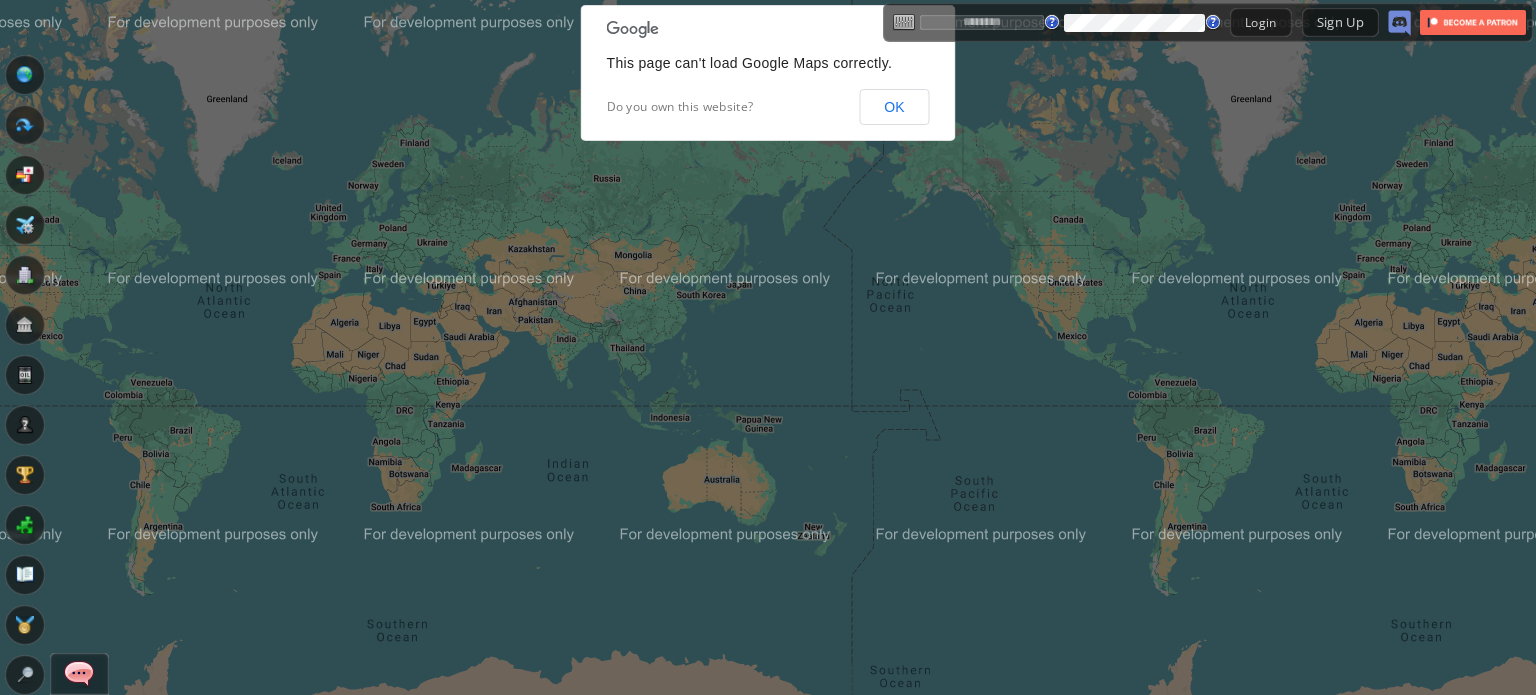 scroll, scrollTop: 0, scrollLeft: 0, axis: both 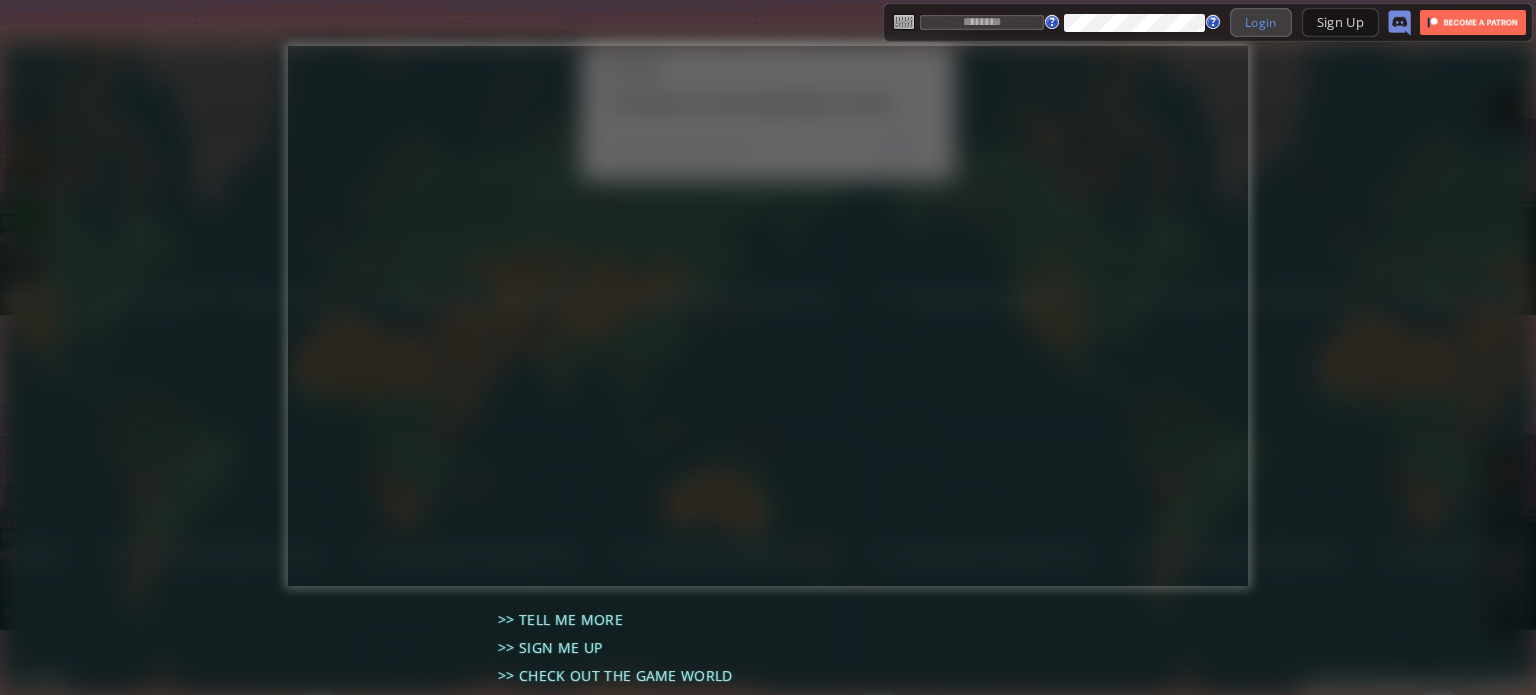 type on "********" 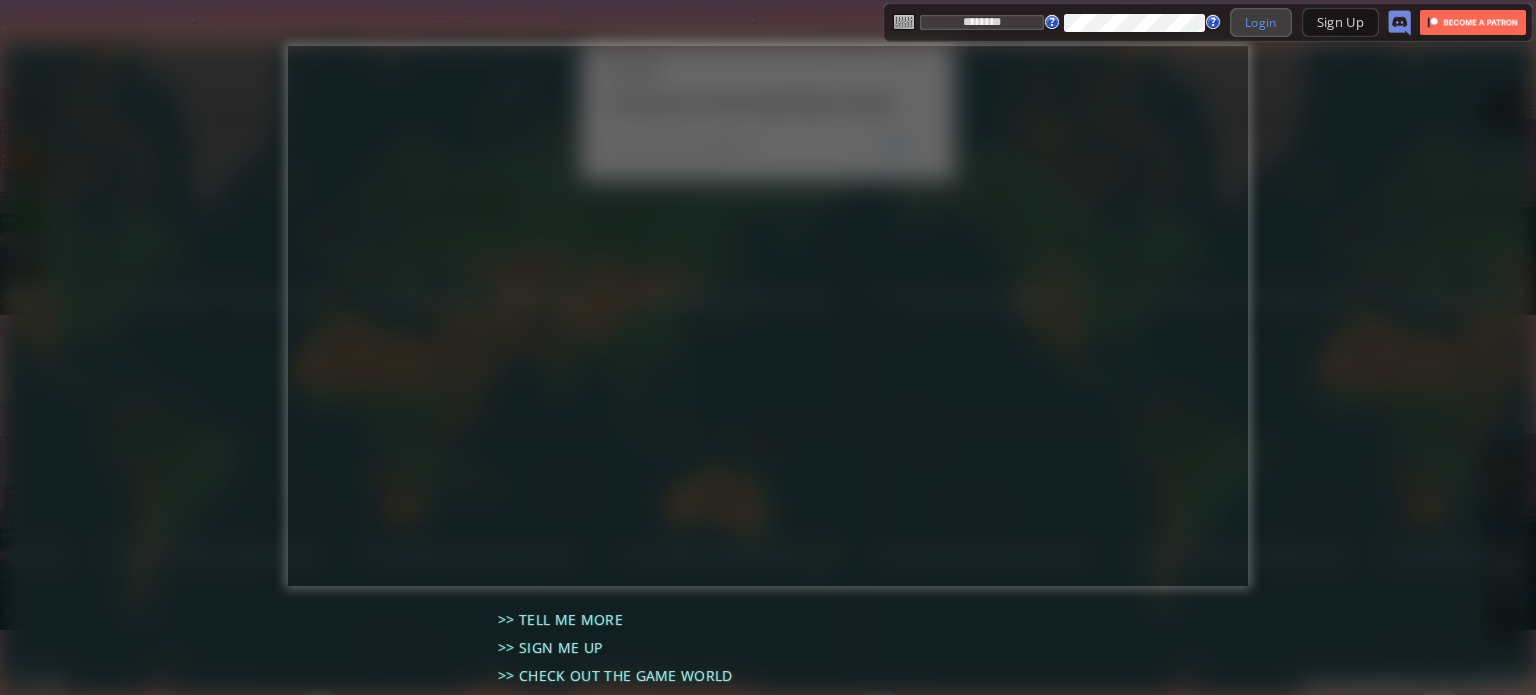 click on "Login" at bounding box center (1261, 22) 